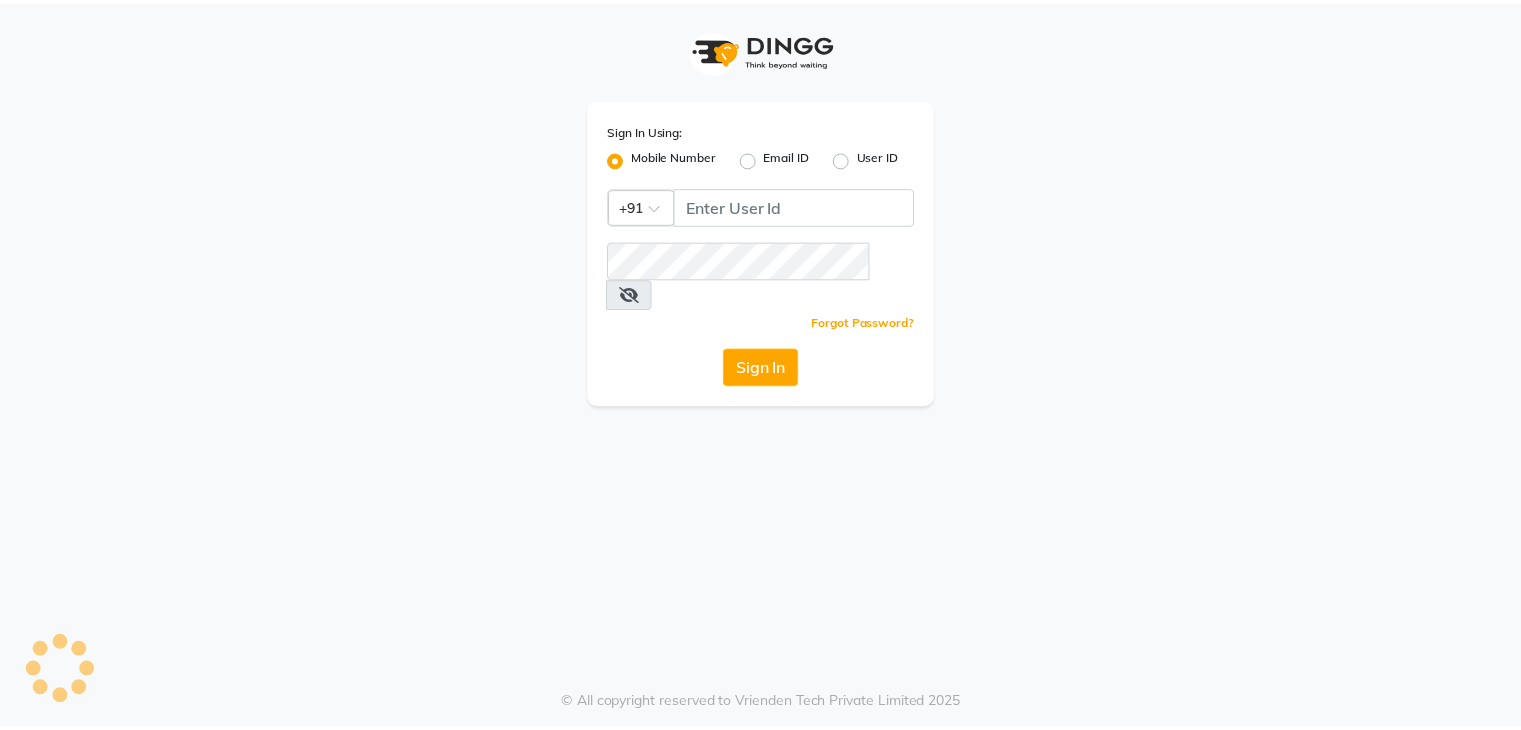 scroll, scrollTop: 0, scrollLeft: 0, axis: both 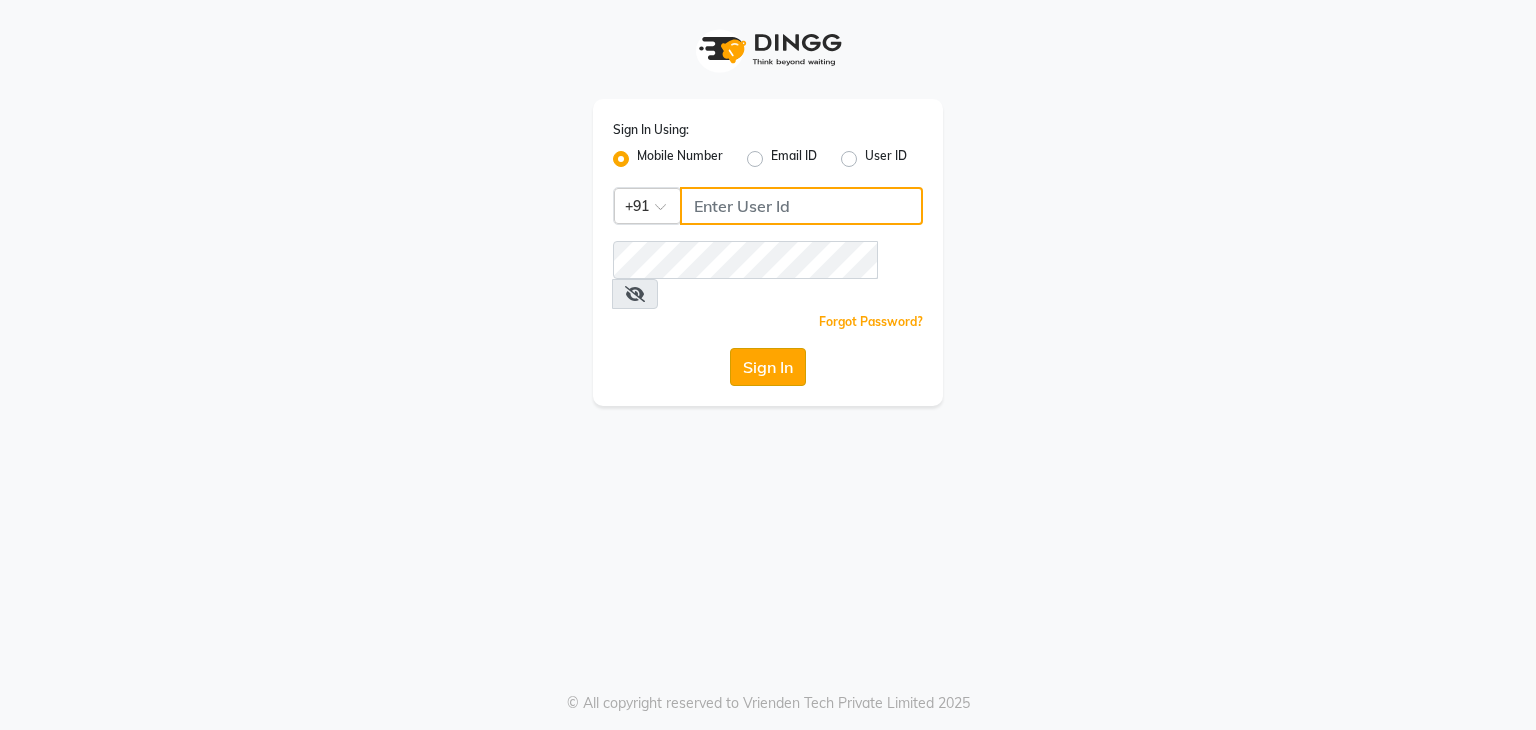 type on "9903241893" 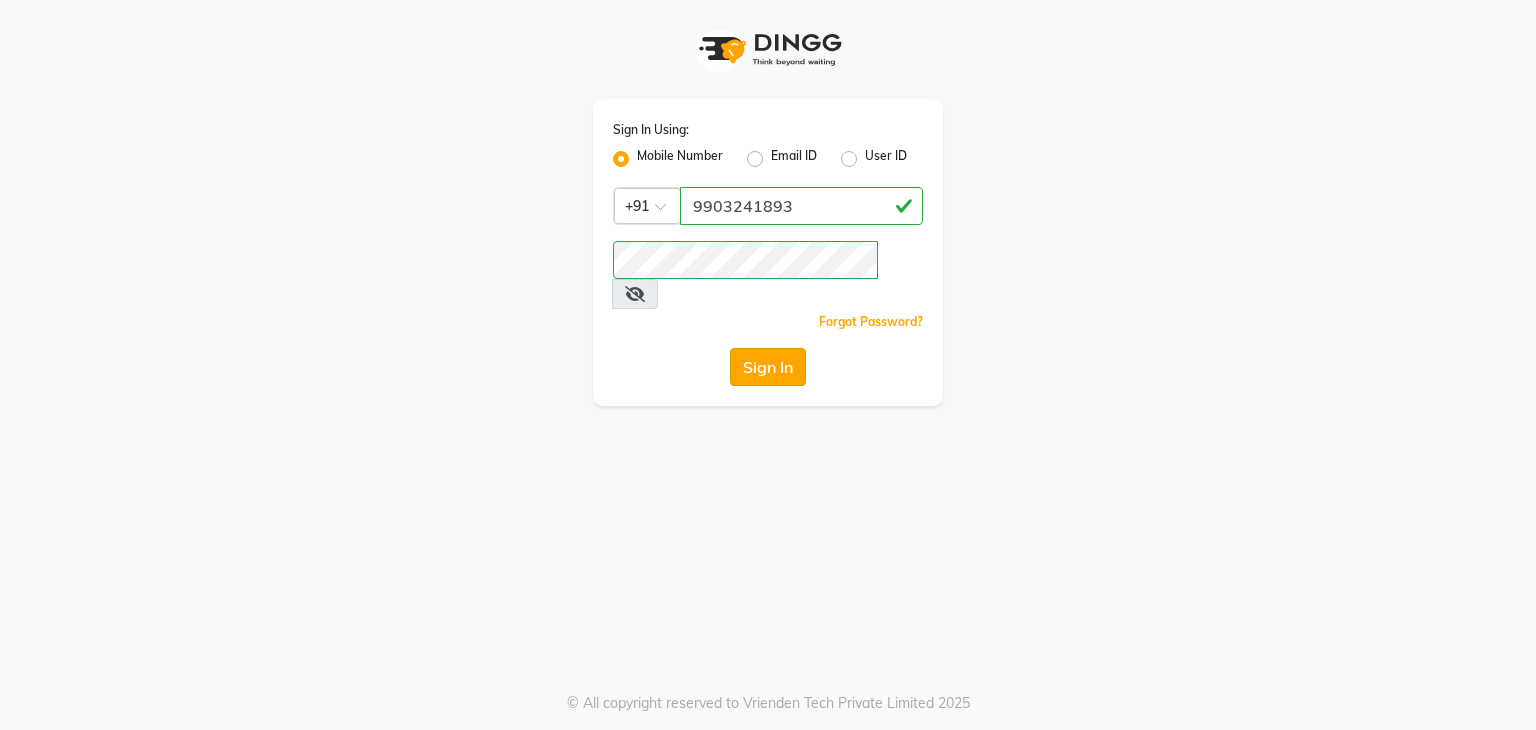 click on "Sign In" 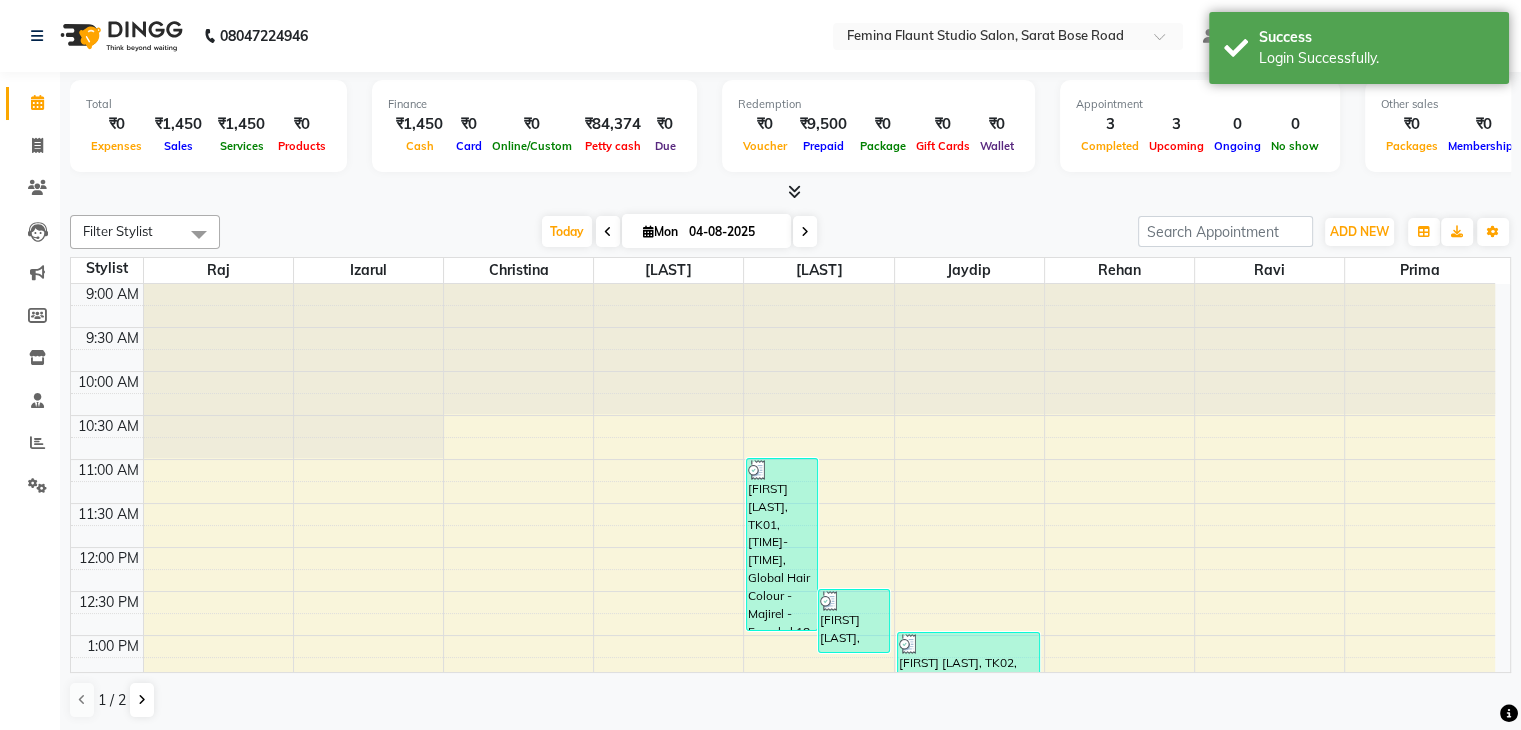 scroll, scrollTop: 0, scrollLeft: 0, axis: both 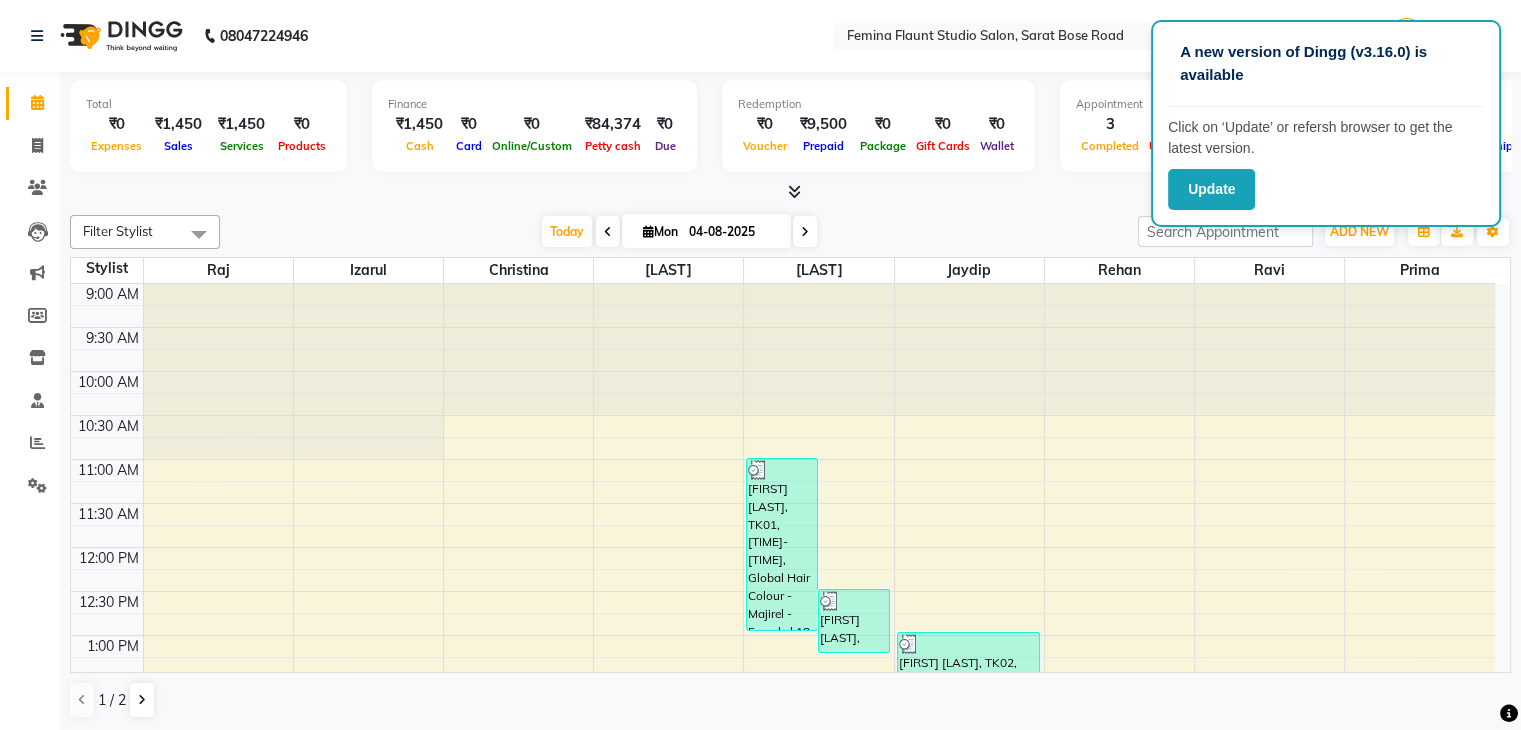 click at bounding box center (518, 349) 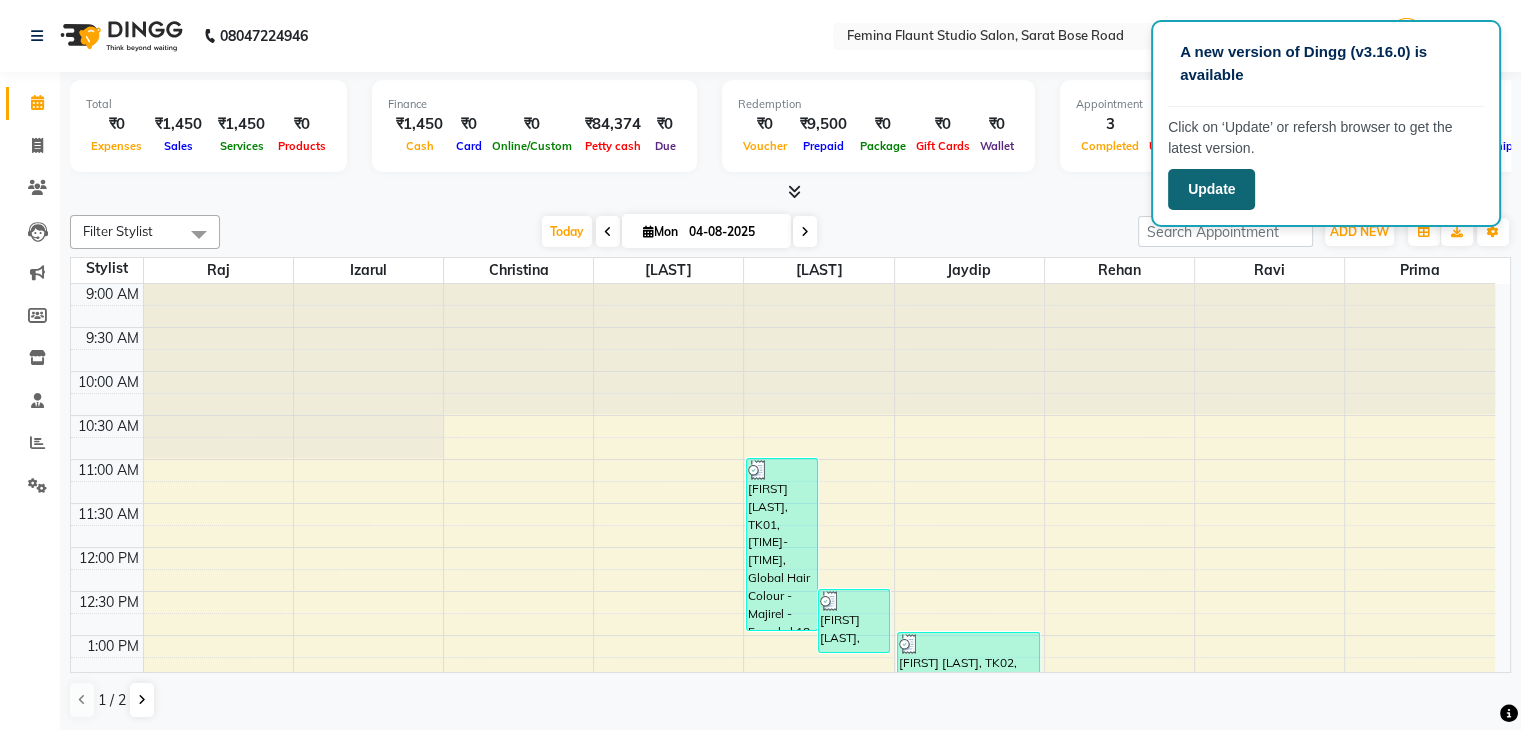 click on "Update" 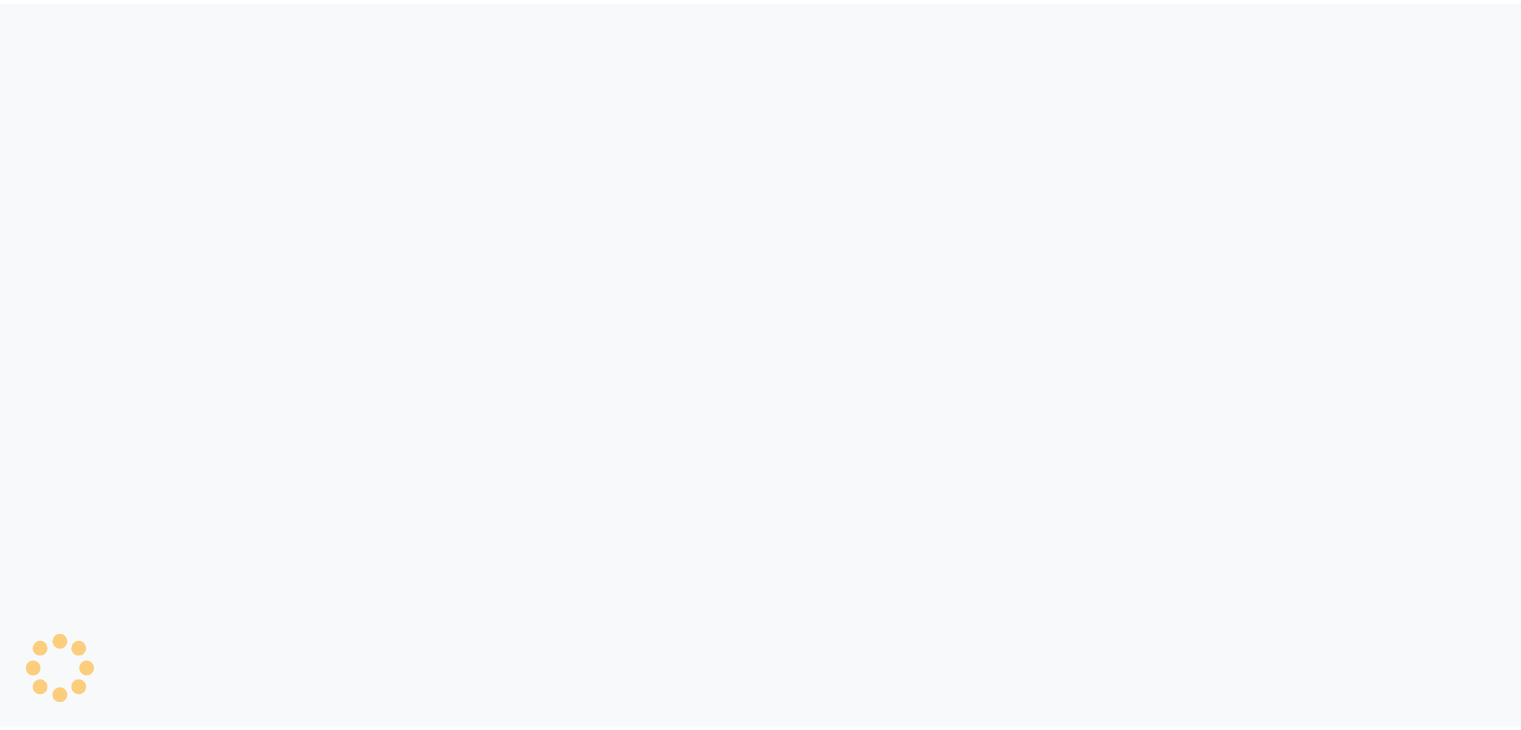 scroll, scrollTop: 0, scrollLeft: 0, axis: both 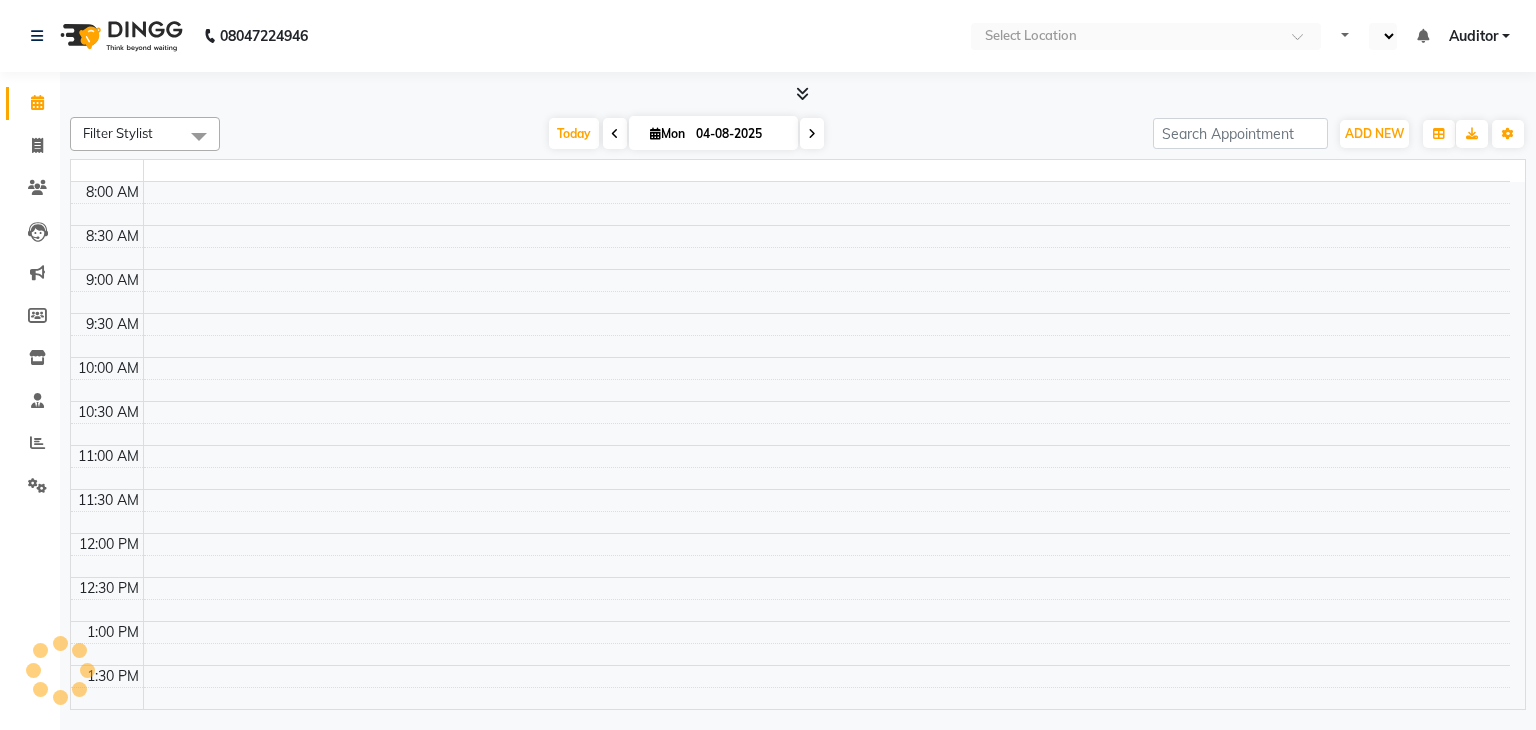 select on "en" 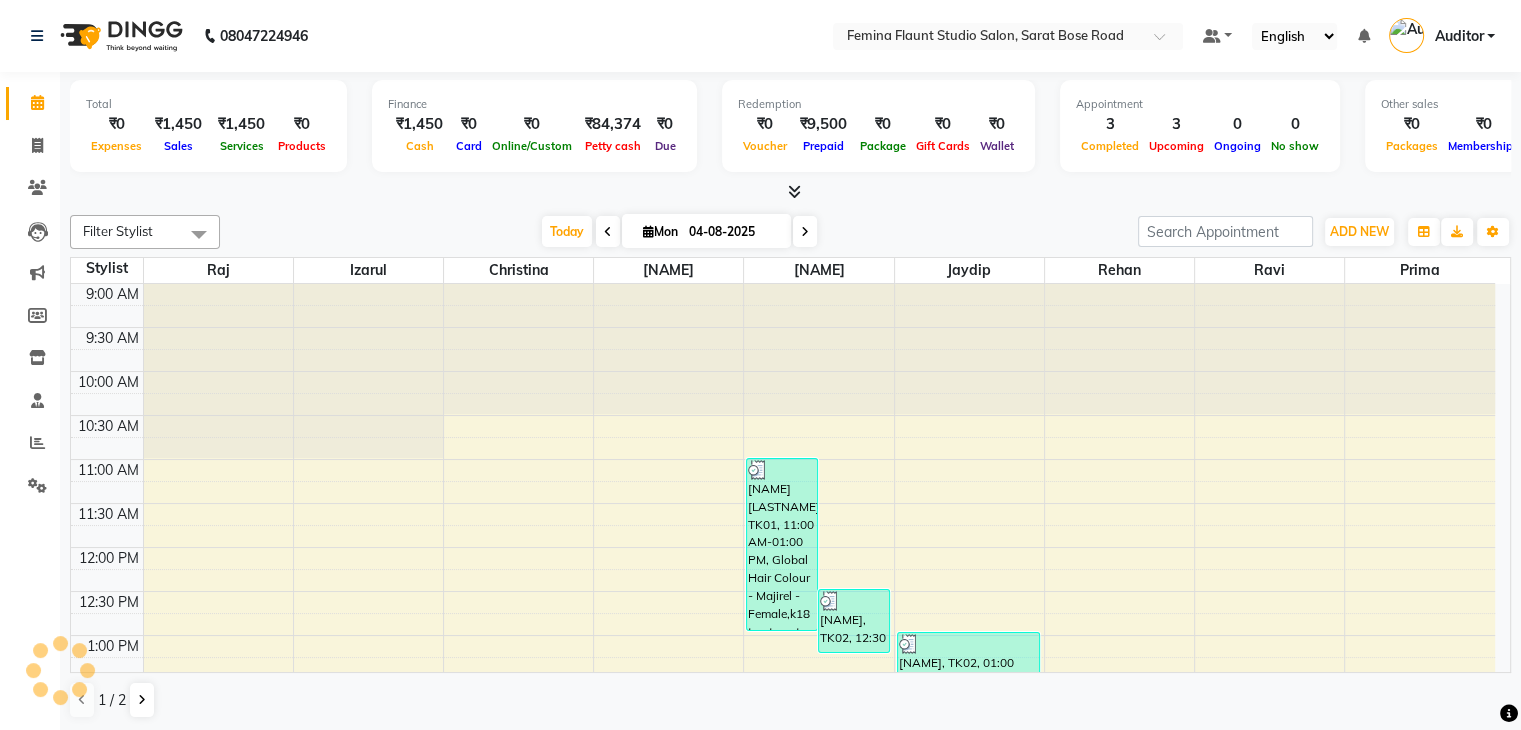 scroll, scrollTop: 0, scrollLeft: 0, axis: both 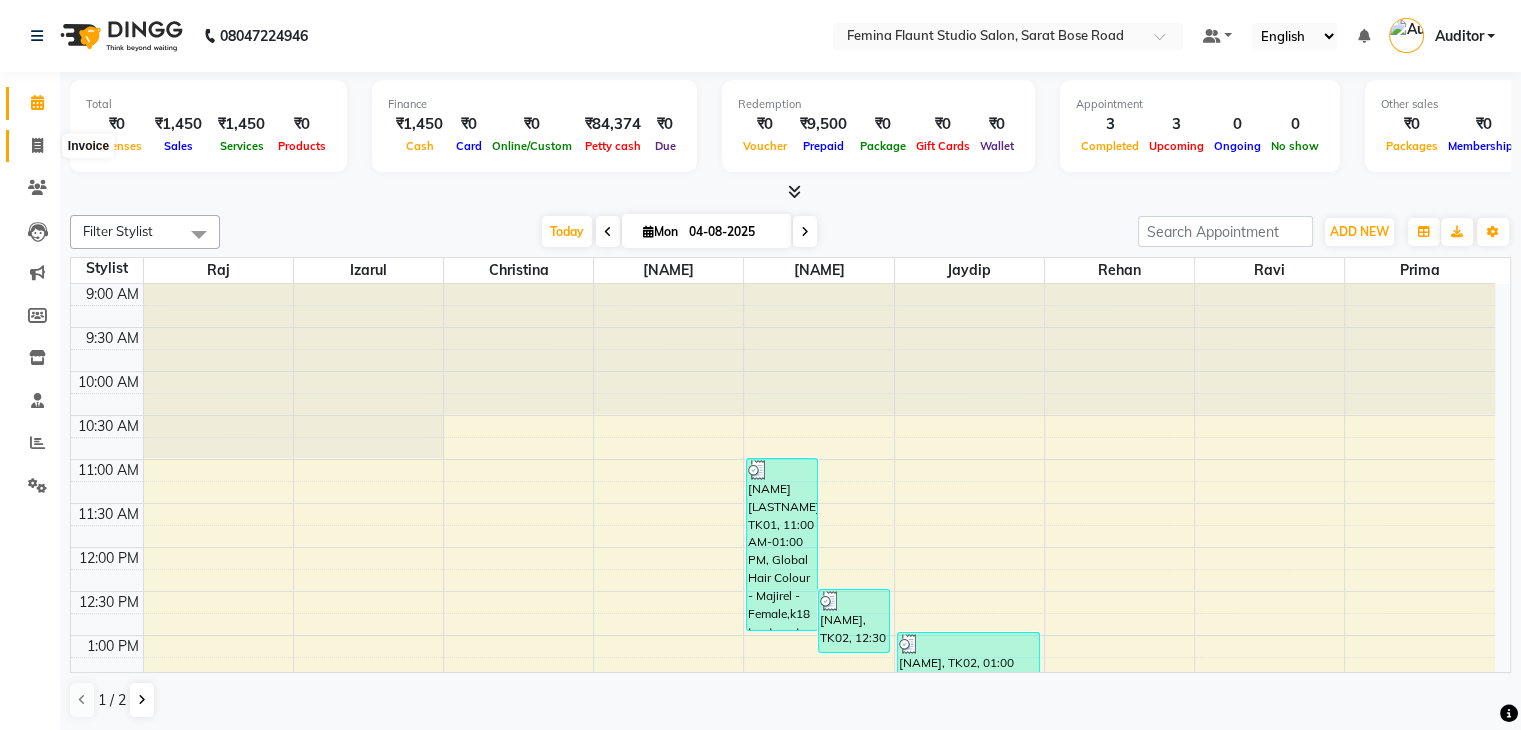 click 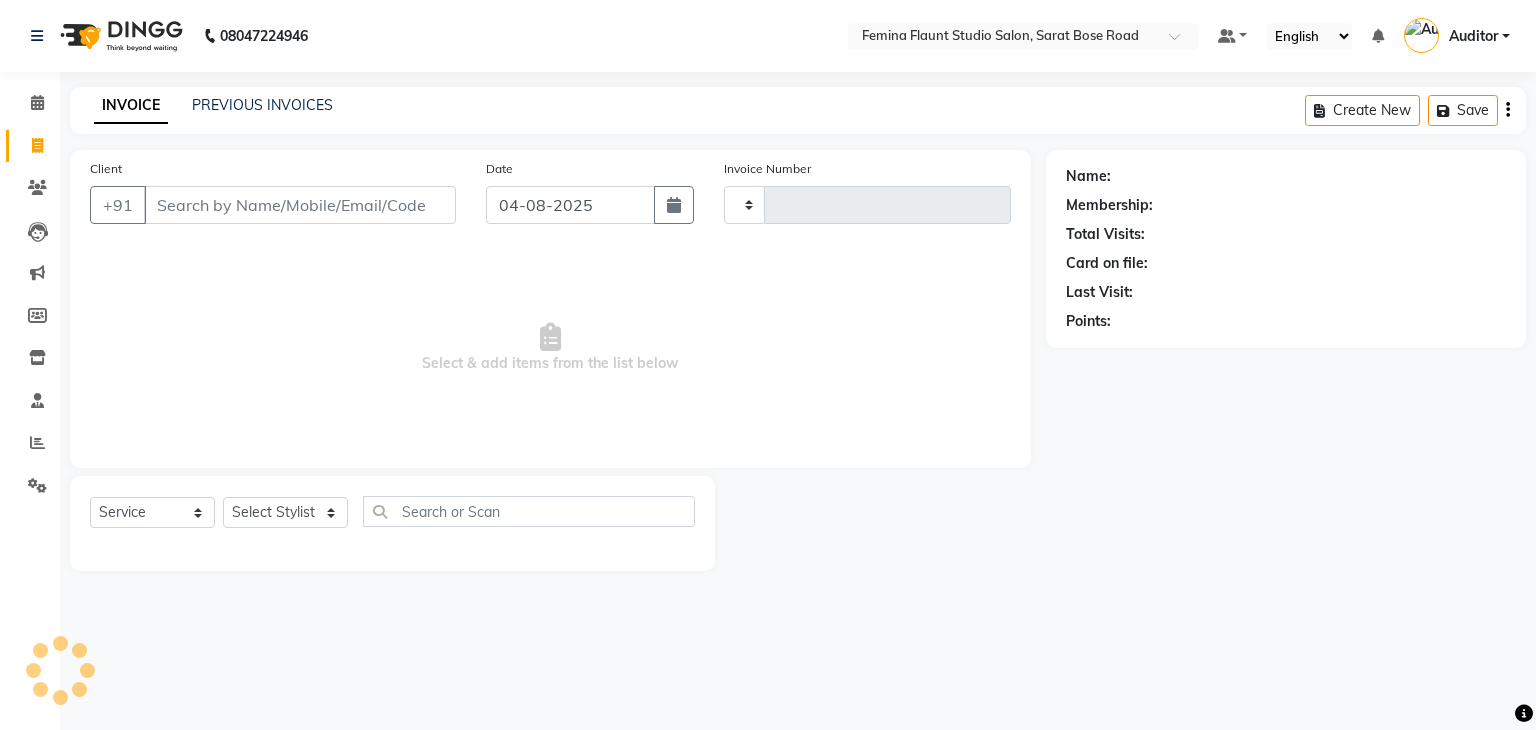 type on "1289" 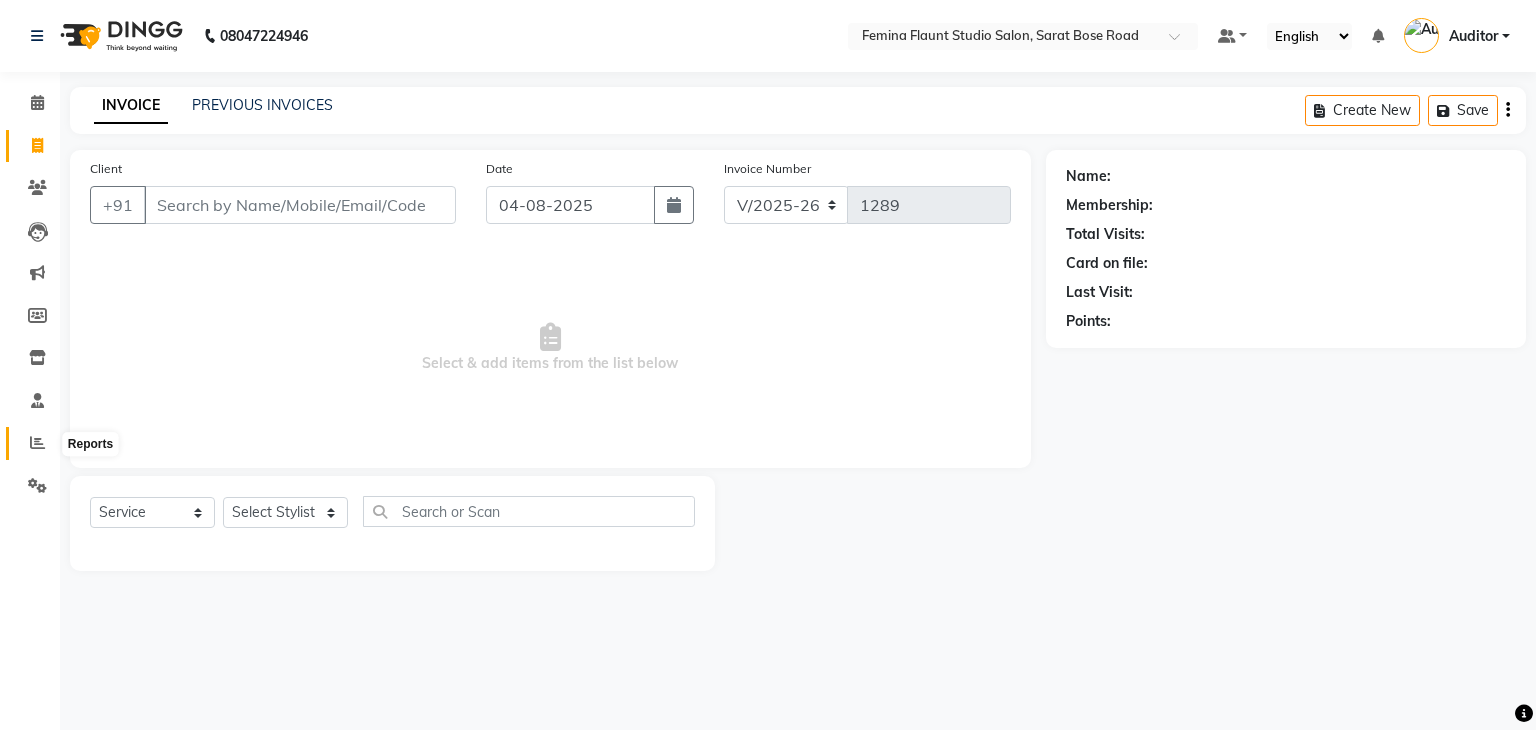 click 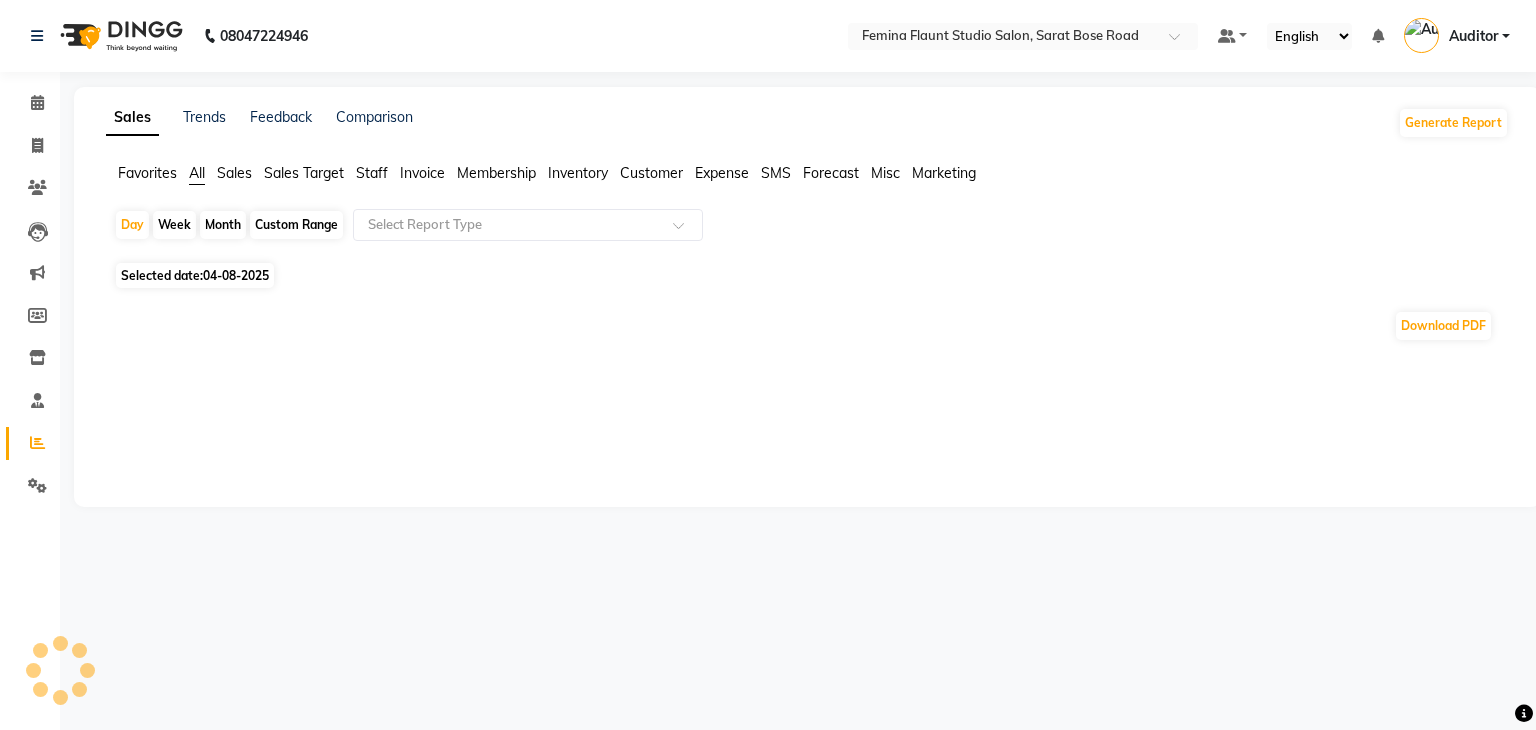 click on "Sales" 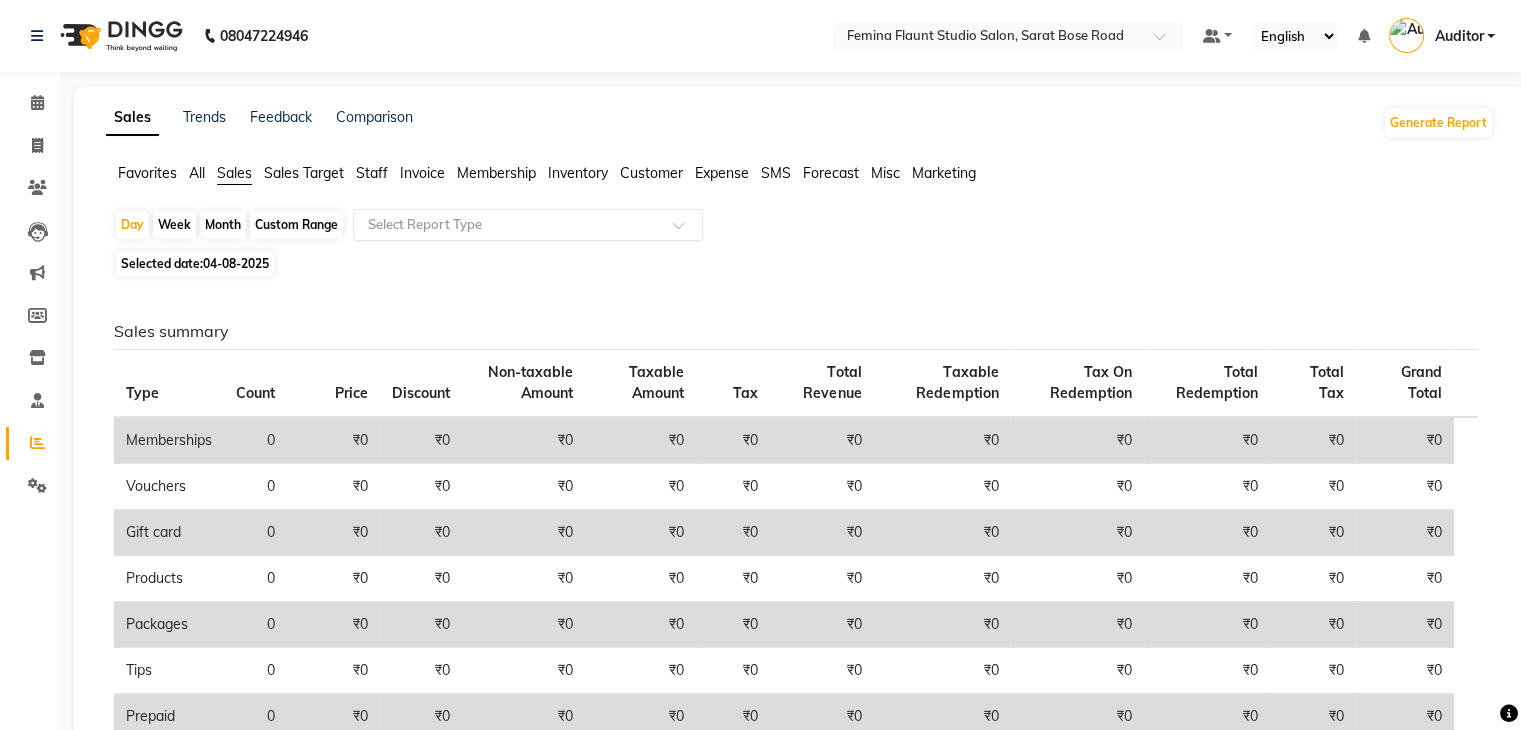 click 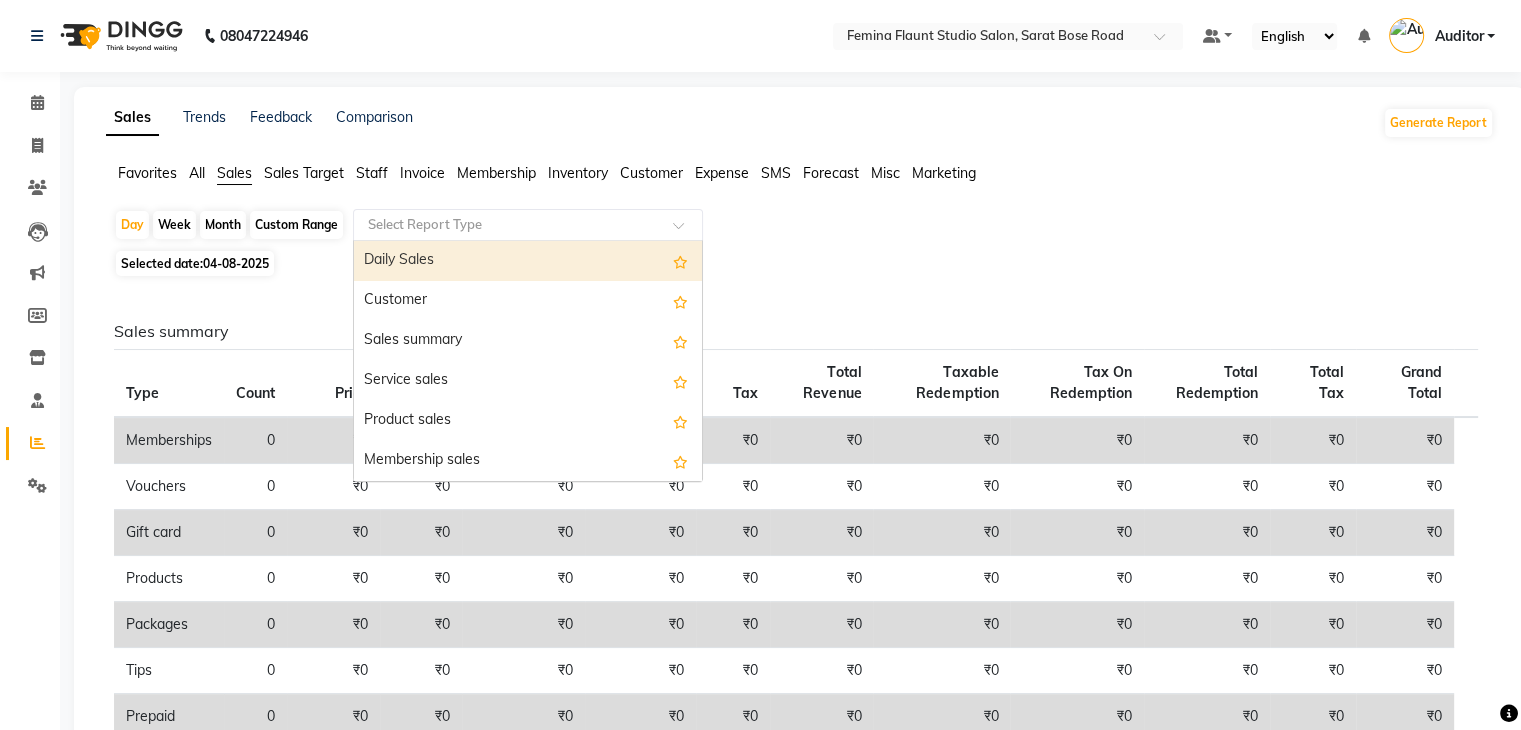 click on "Daily Sales" at bounding box center (528, 261) 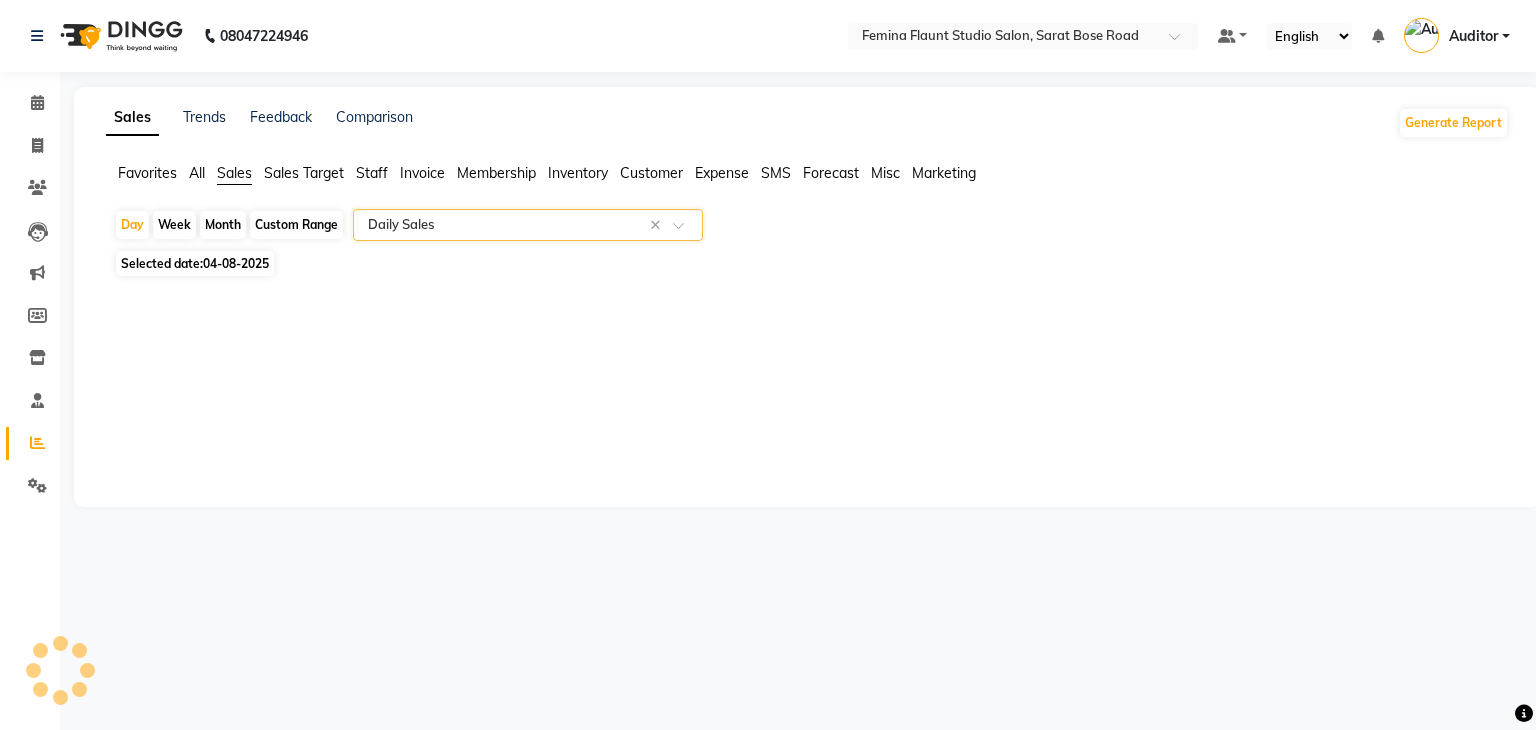 select on "filtered_report" 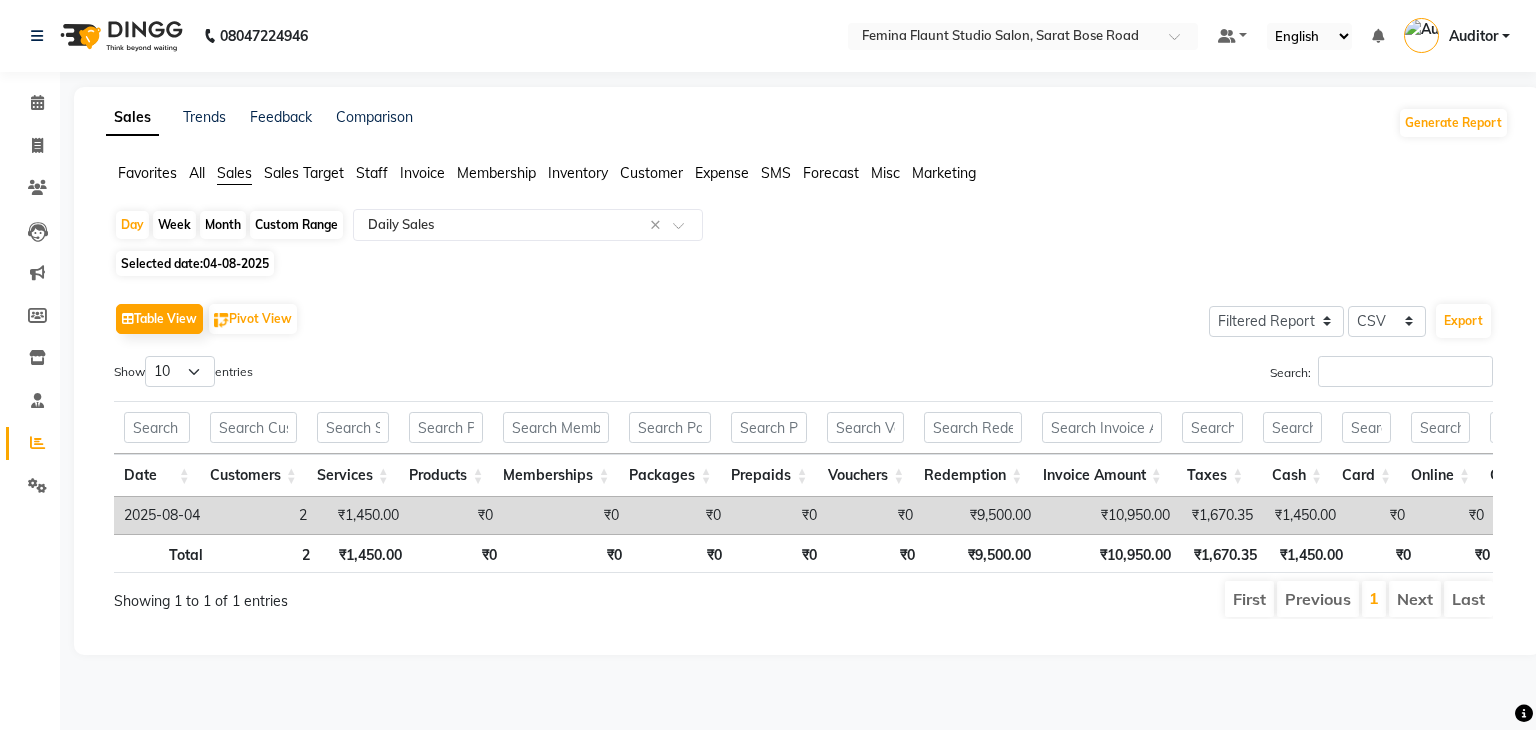 click on "Custom Range" 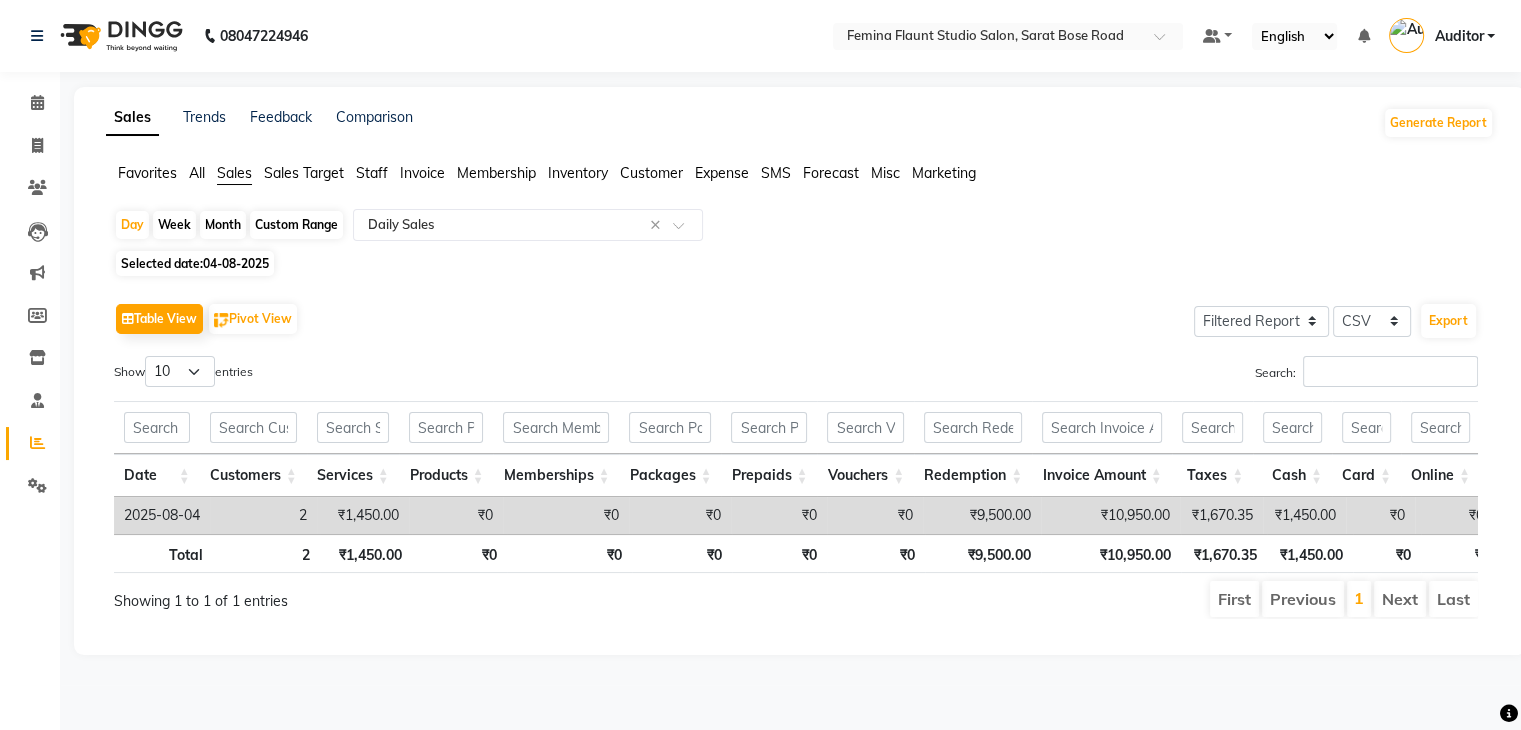 select on "8" 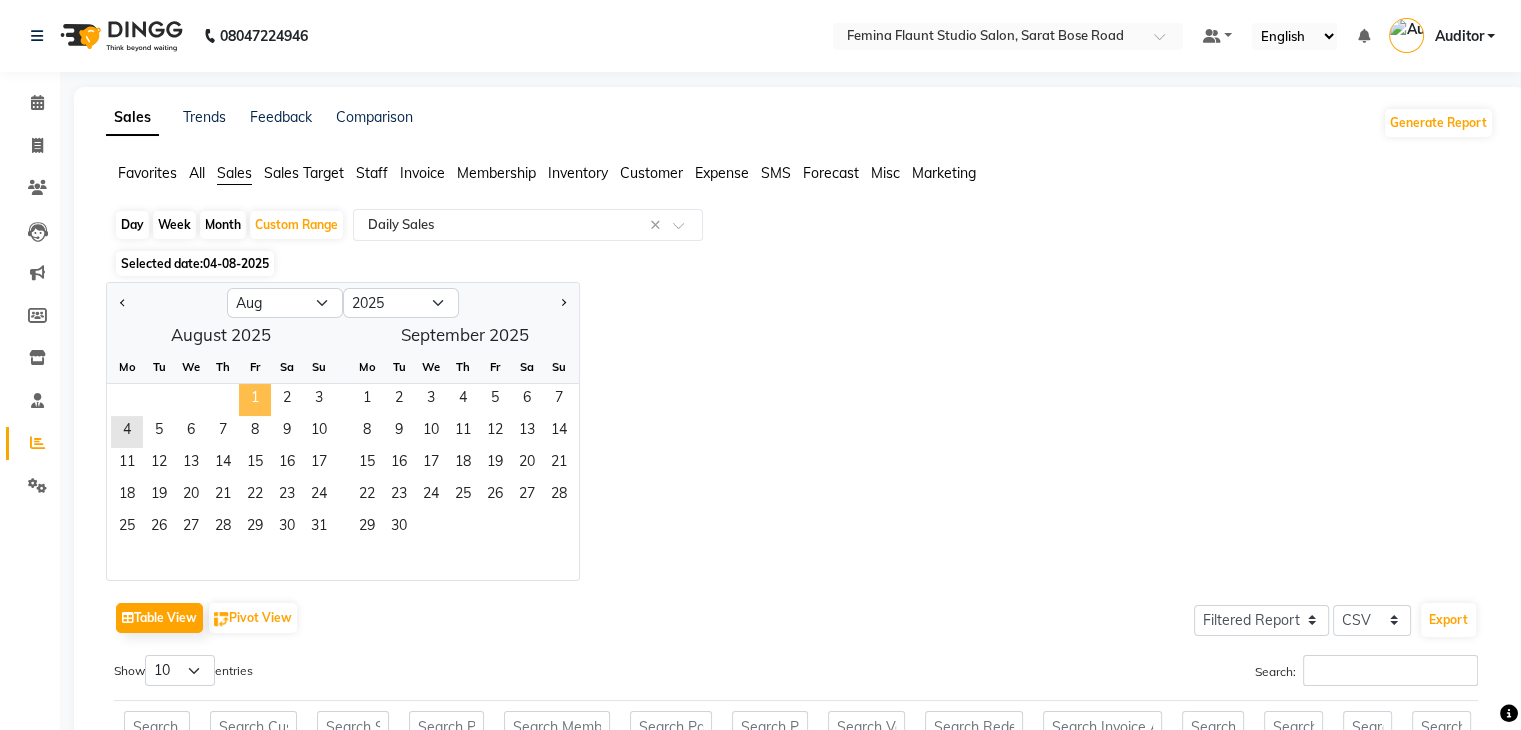 click on "1" 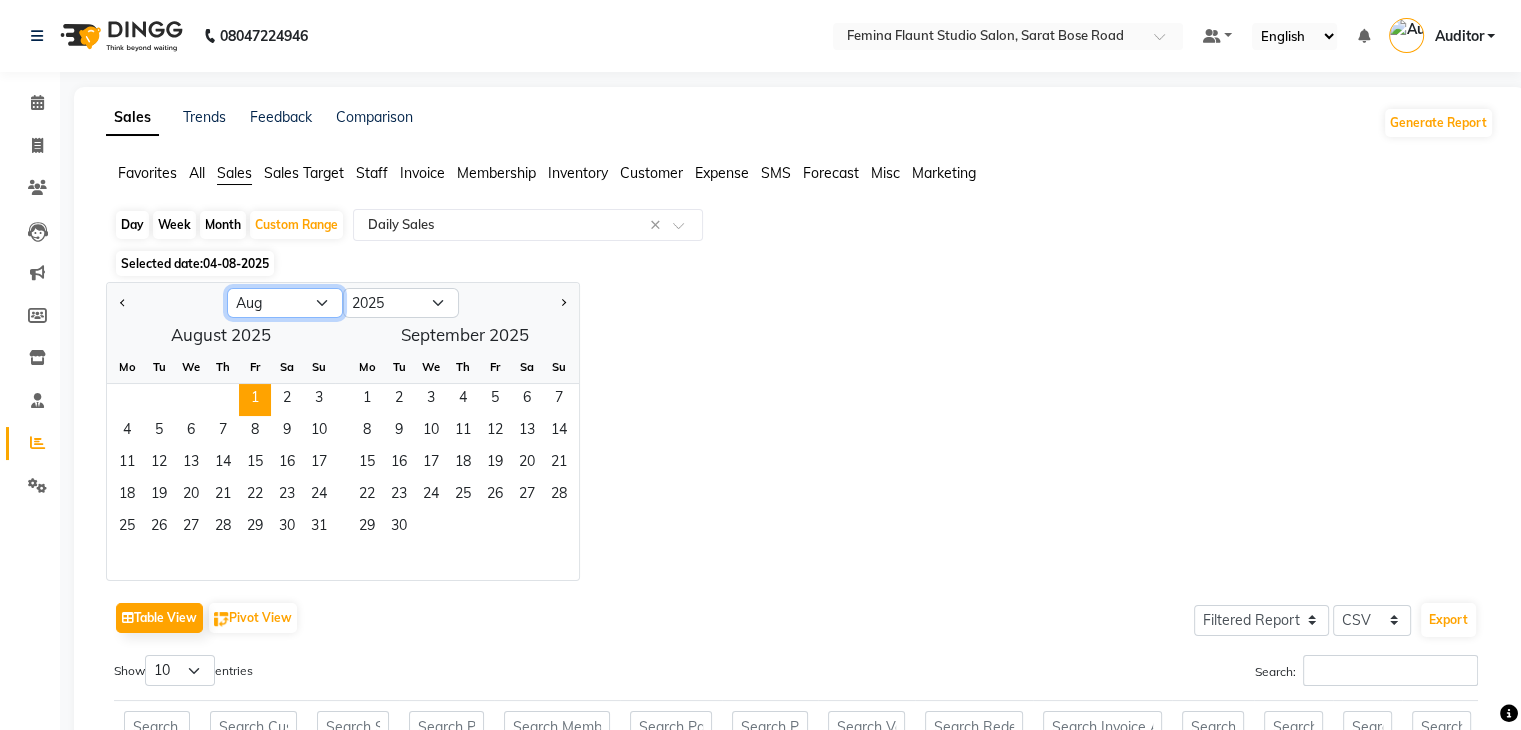 click on "Jan Feb Mar Apr May Jun Jul Aug Sep Oct Nov Dec" 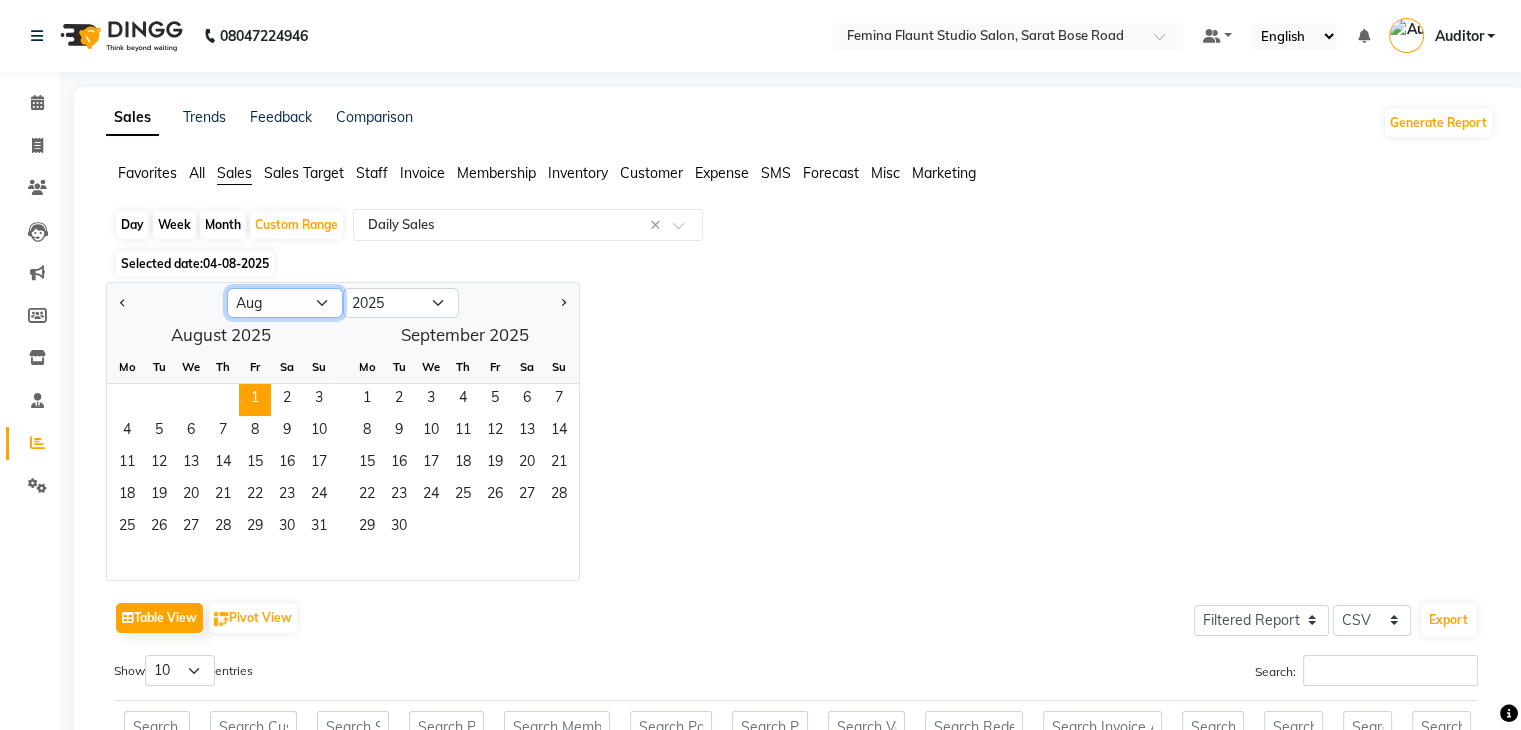 select on "7" 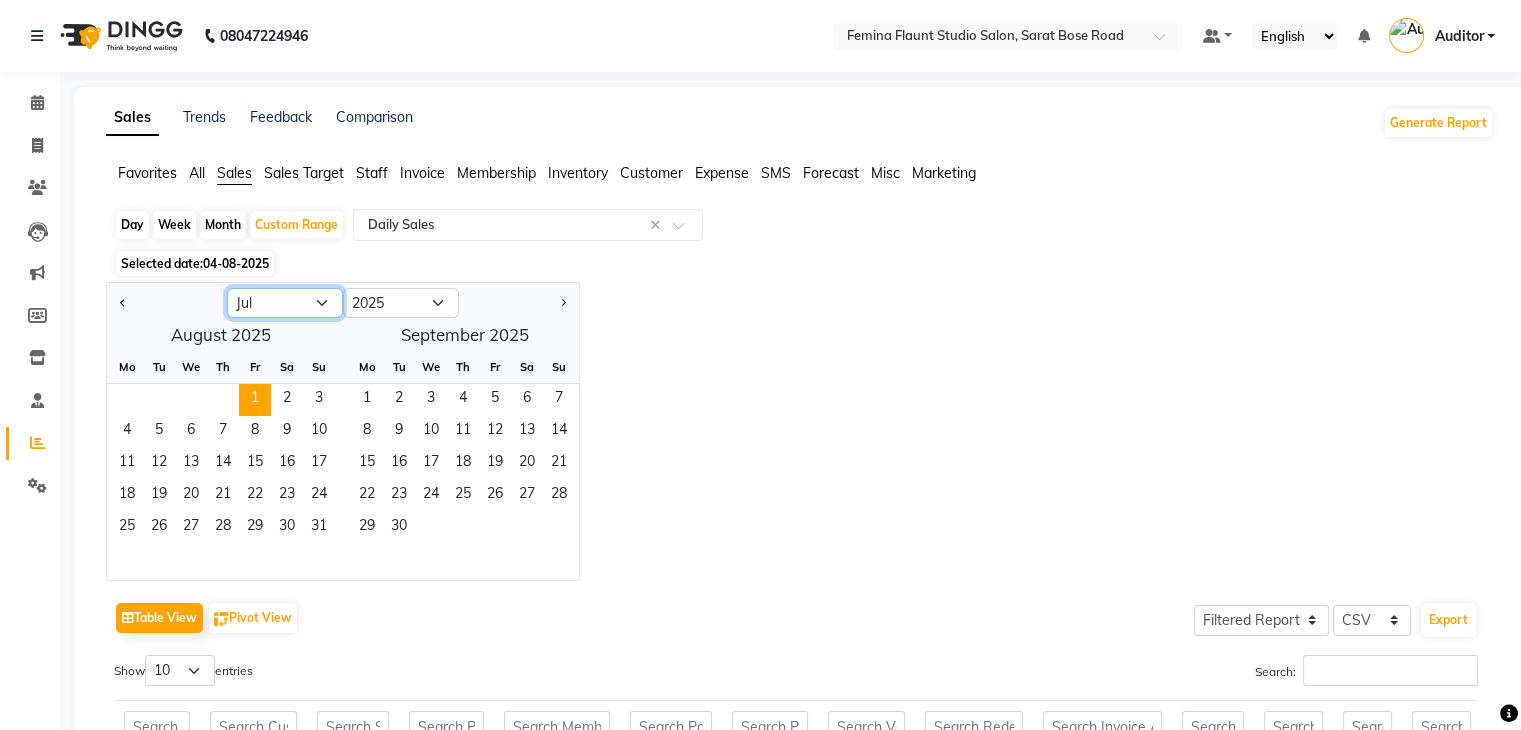 click on "Jan Feb Mar Apr May Jun Jul Aug Sep Oct Nov Dec" 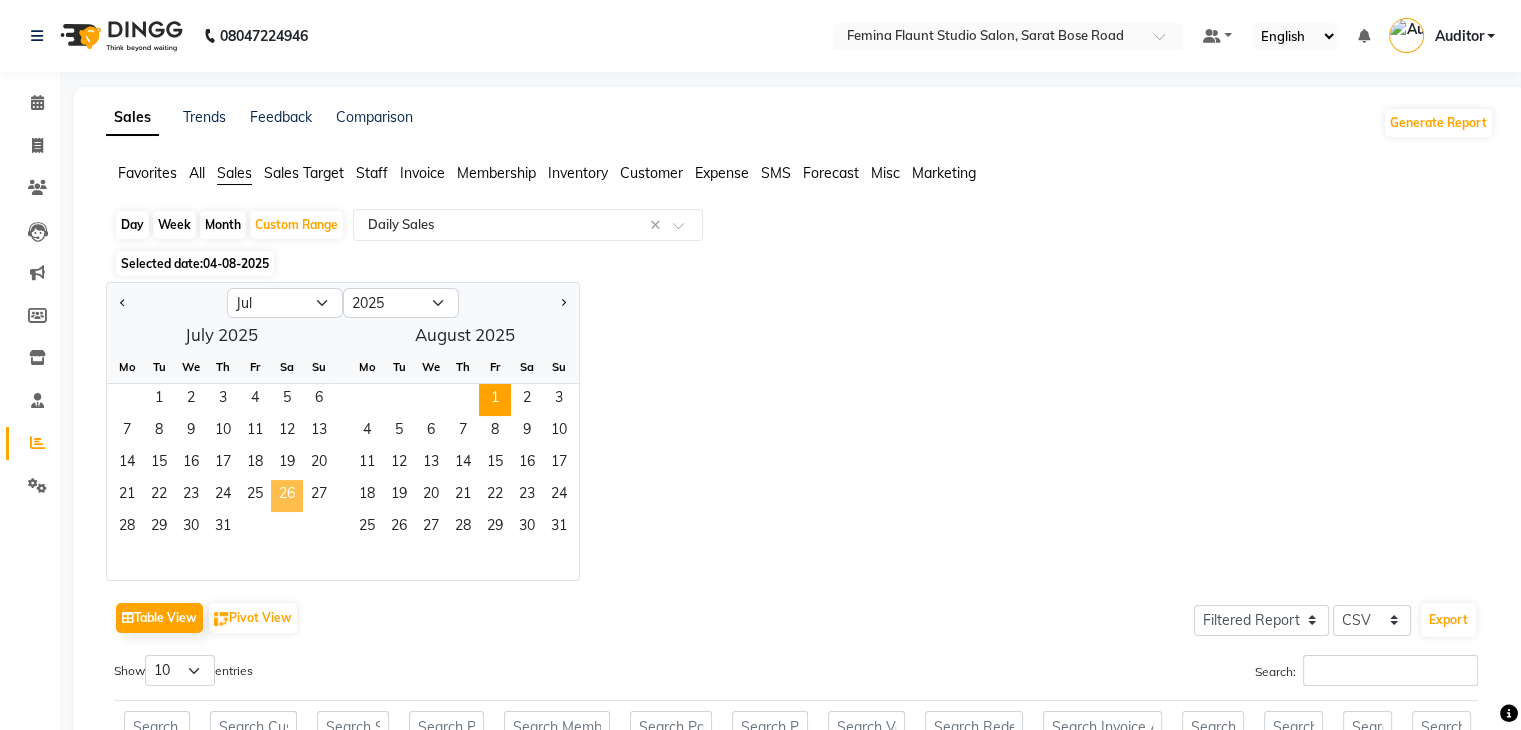 click on "26" 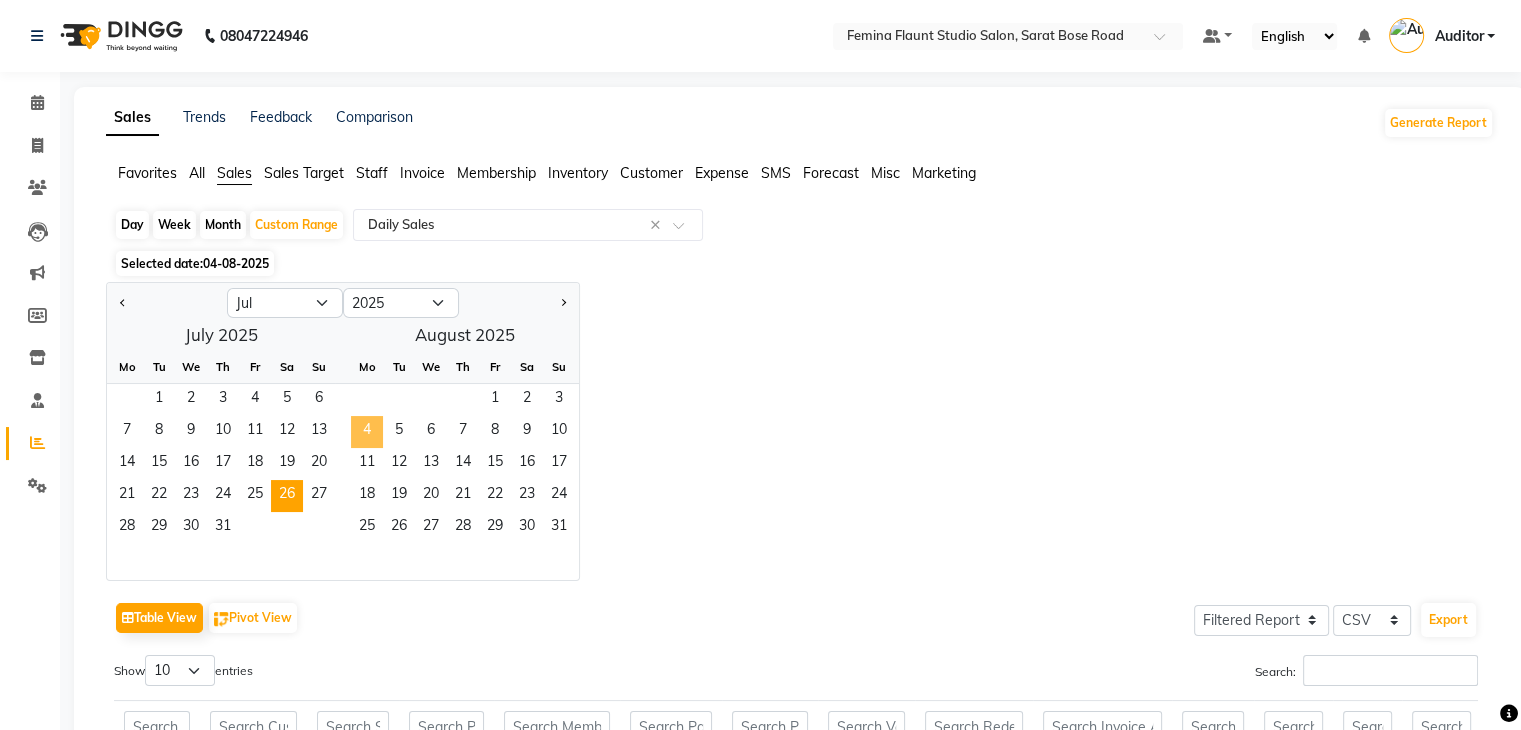 click on "4" 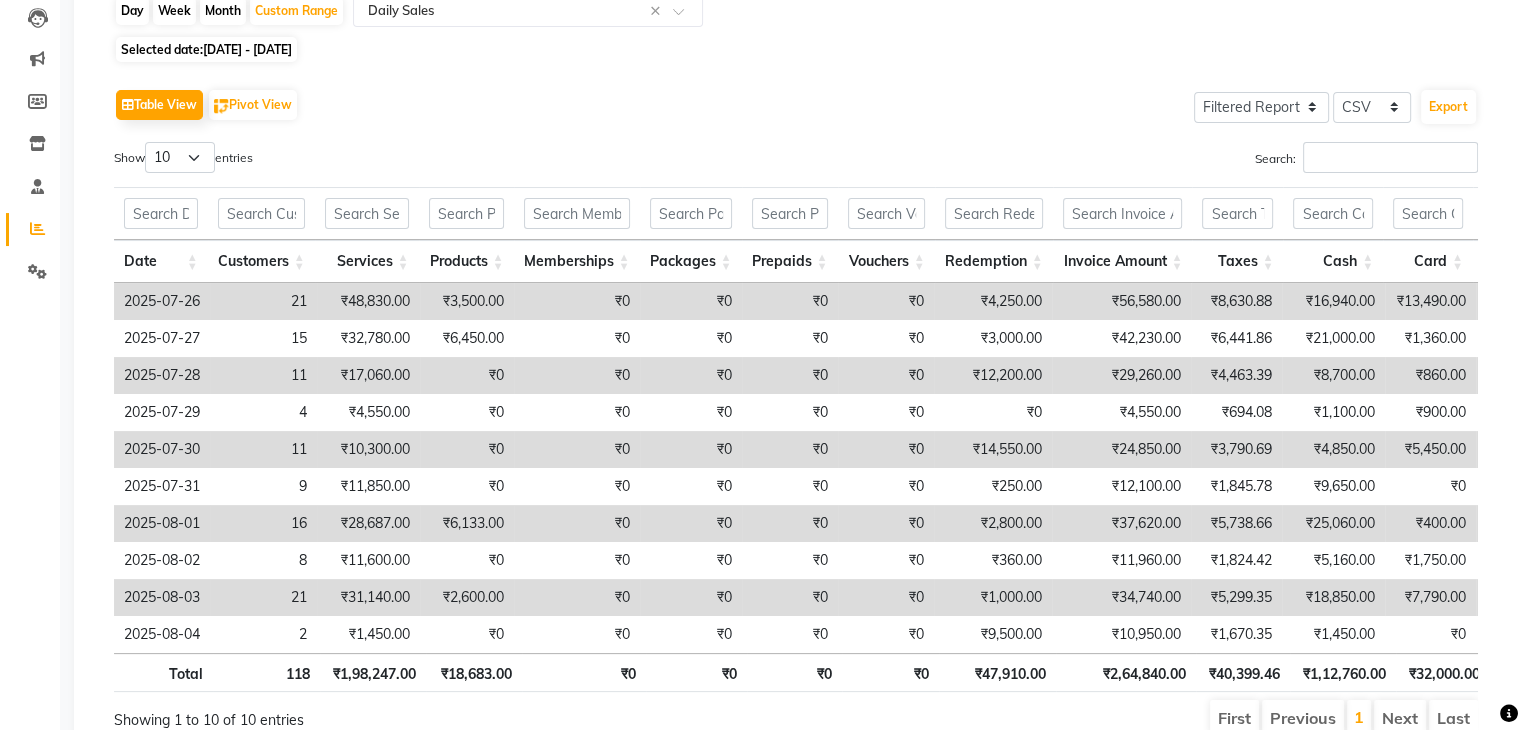 scroll, scrollTop: 216, scrollLeft: 0, axis: vertical 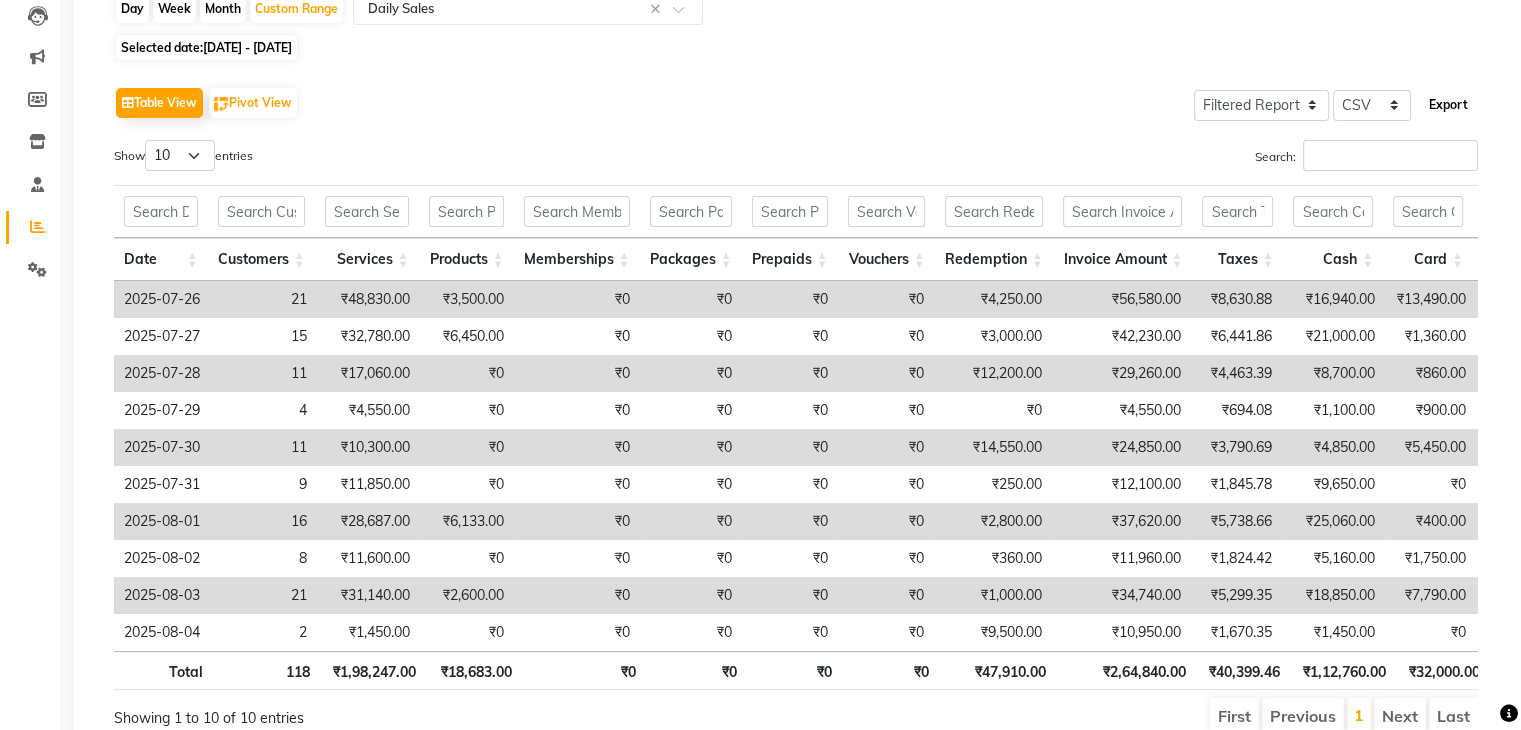 click on "Export" 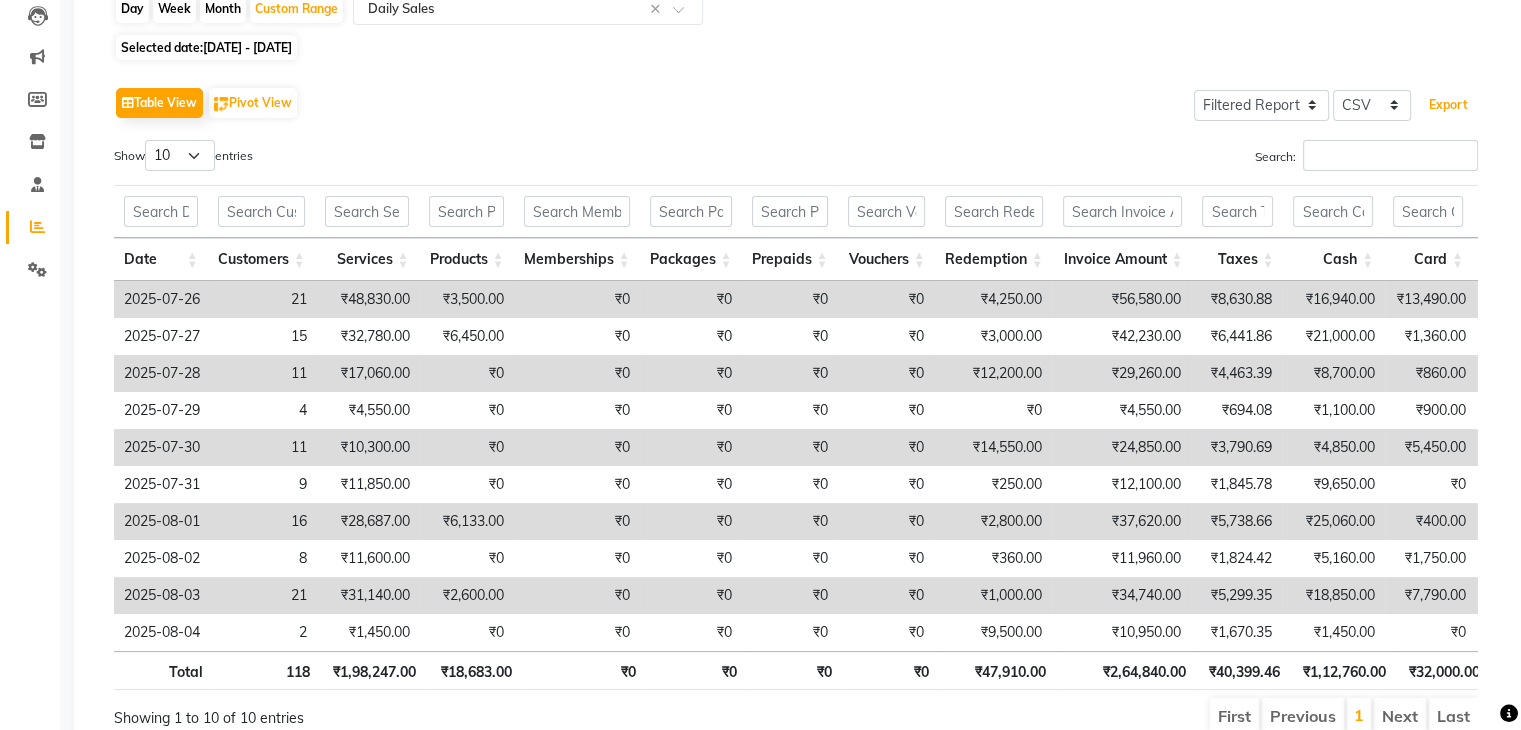 scroll, scrollTop: 0, scrollLeft: 0, axis: both 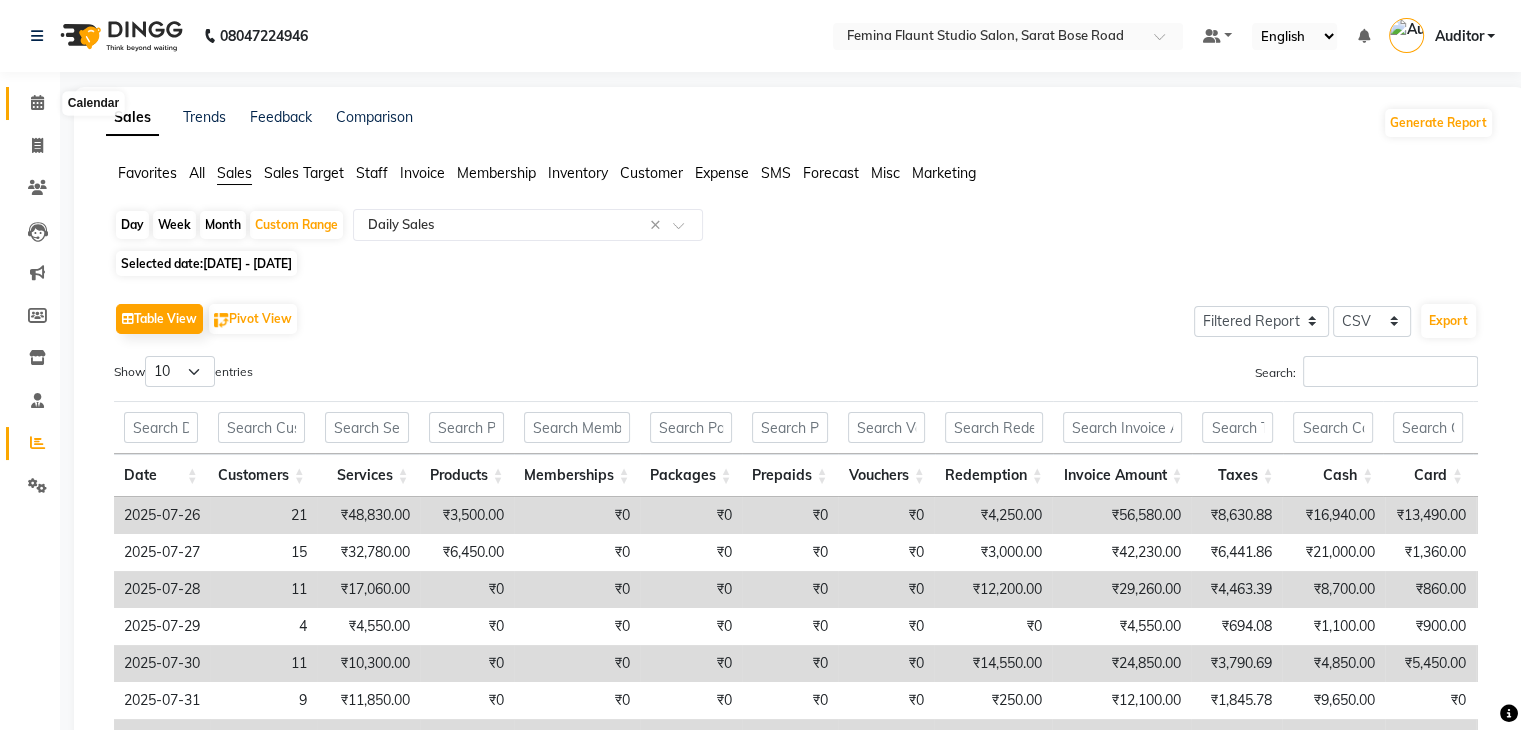 click 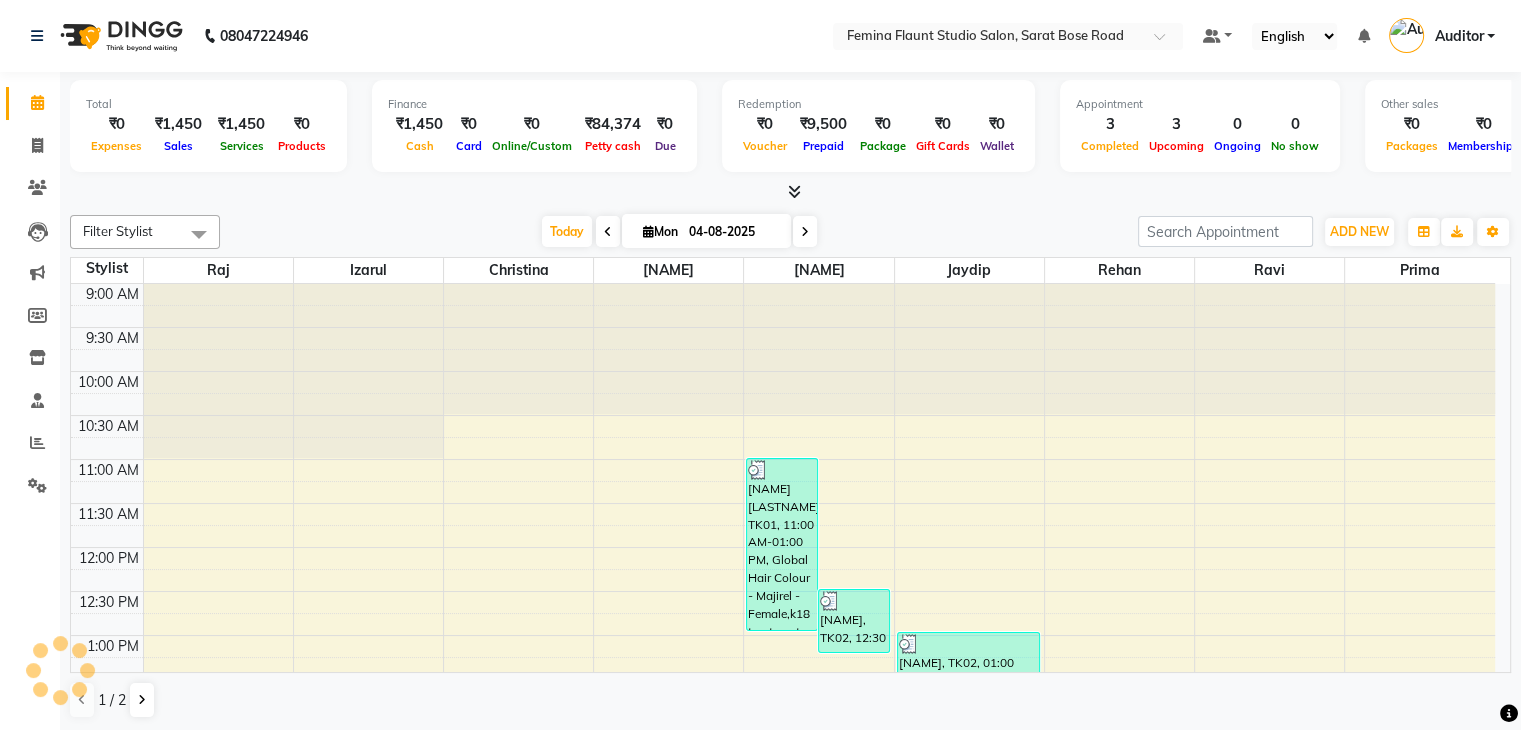 scroll, scrollTop: 524, scrollLeft: 0, axis: vertical 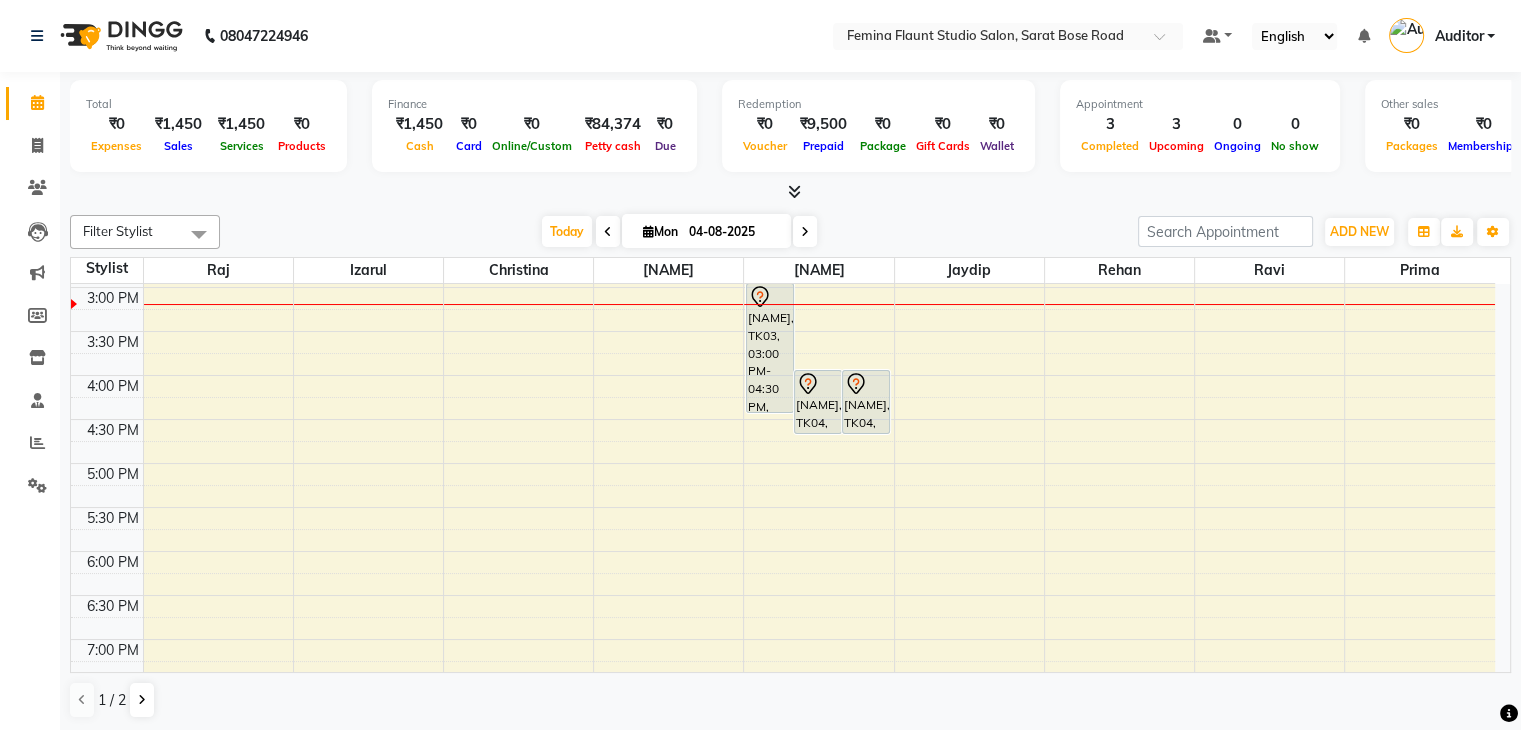 click on "₹0" at bounding box center (532, 124) 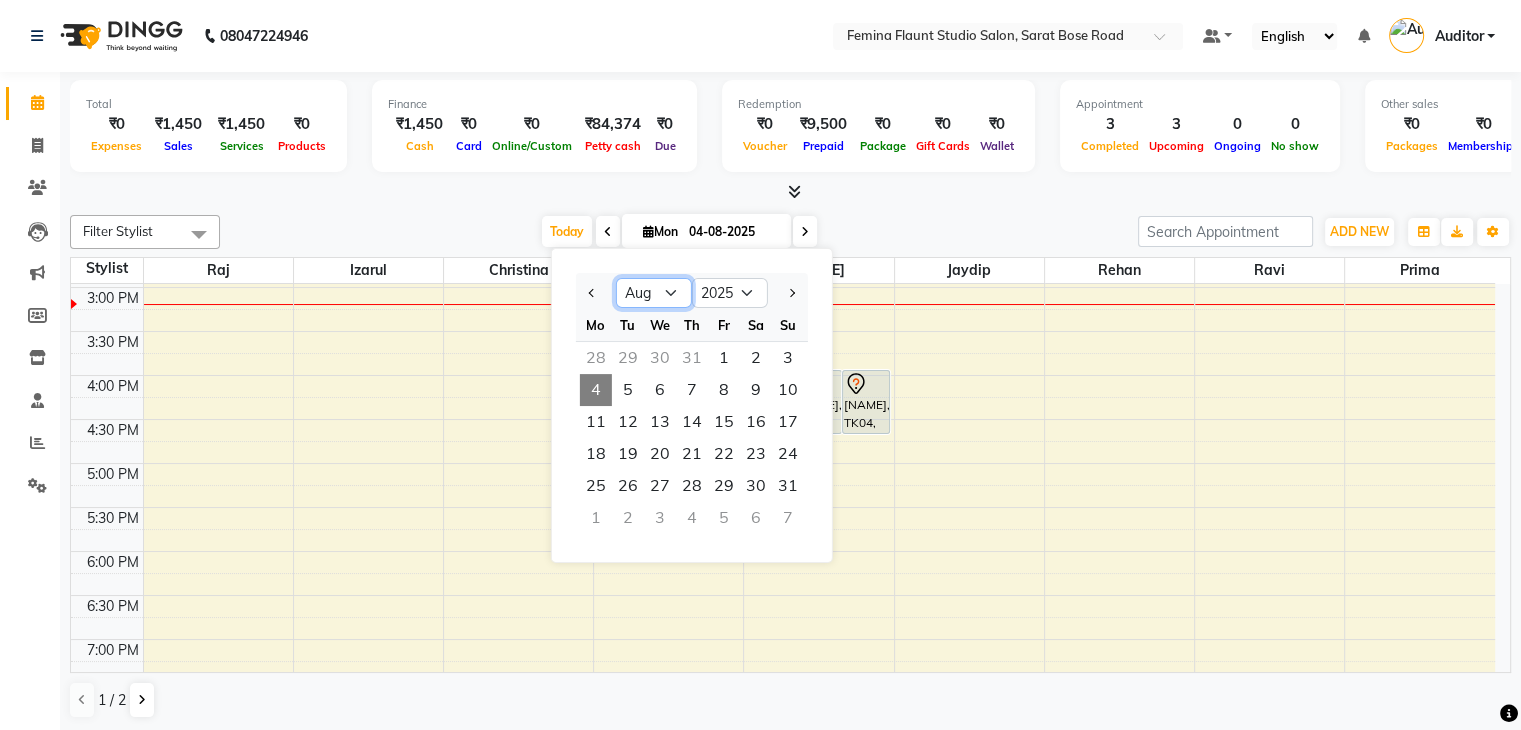 click on "Jan Feb Mar Apr May Jun Jul Aug Sep Oct Nov Dec" at bounding box center [654, 293] 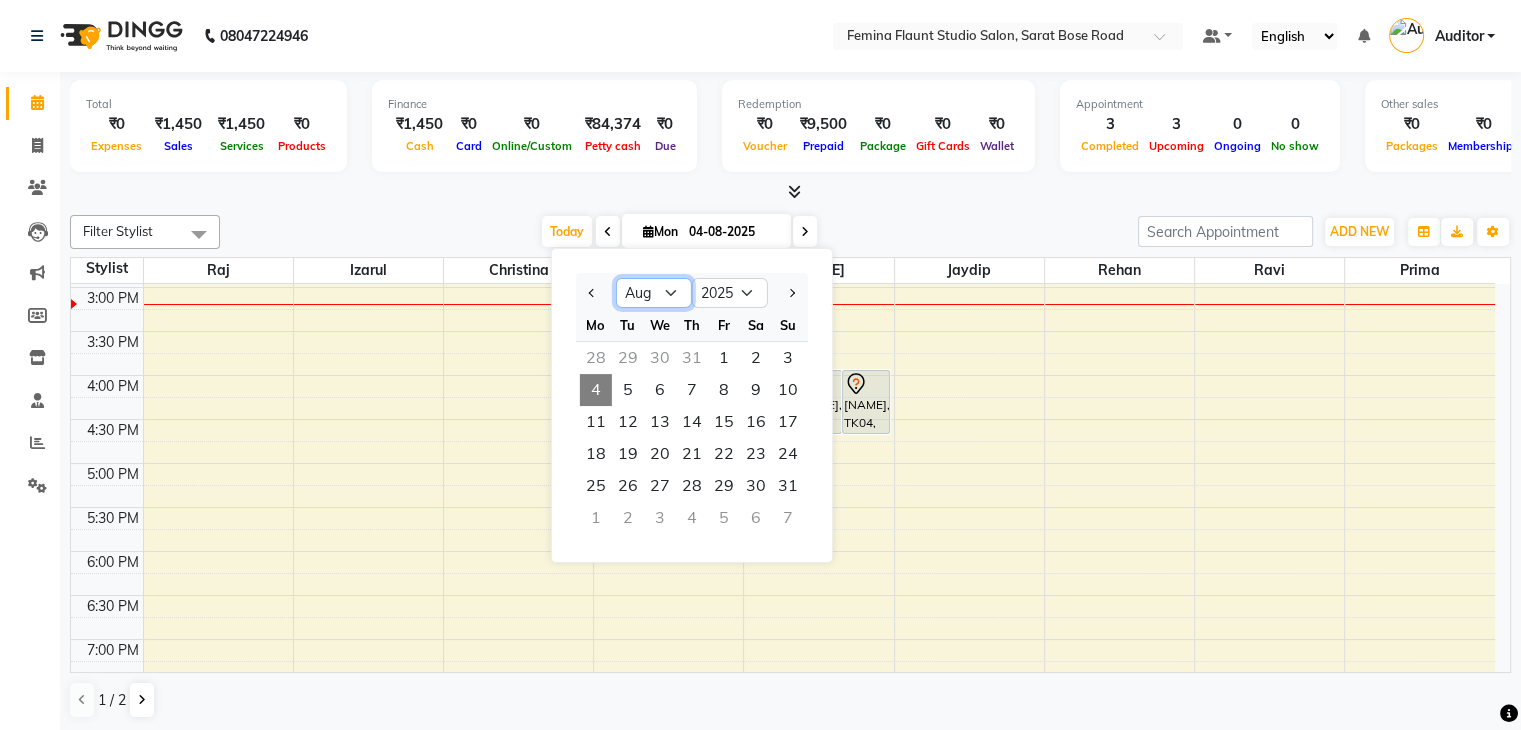 select on "7" 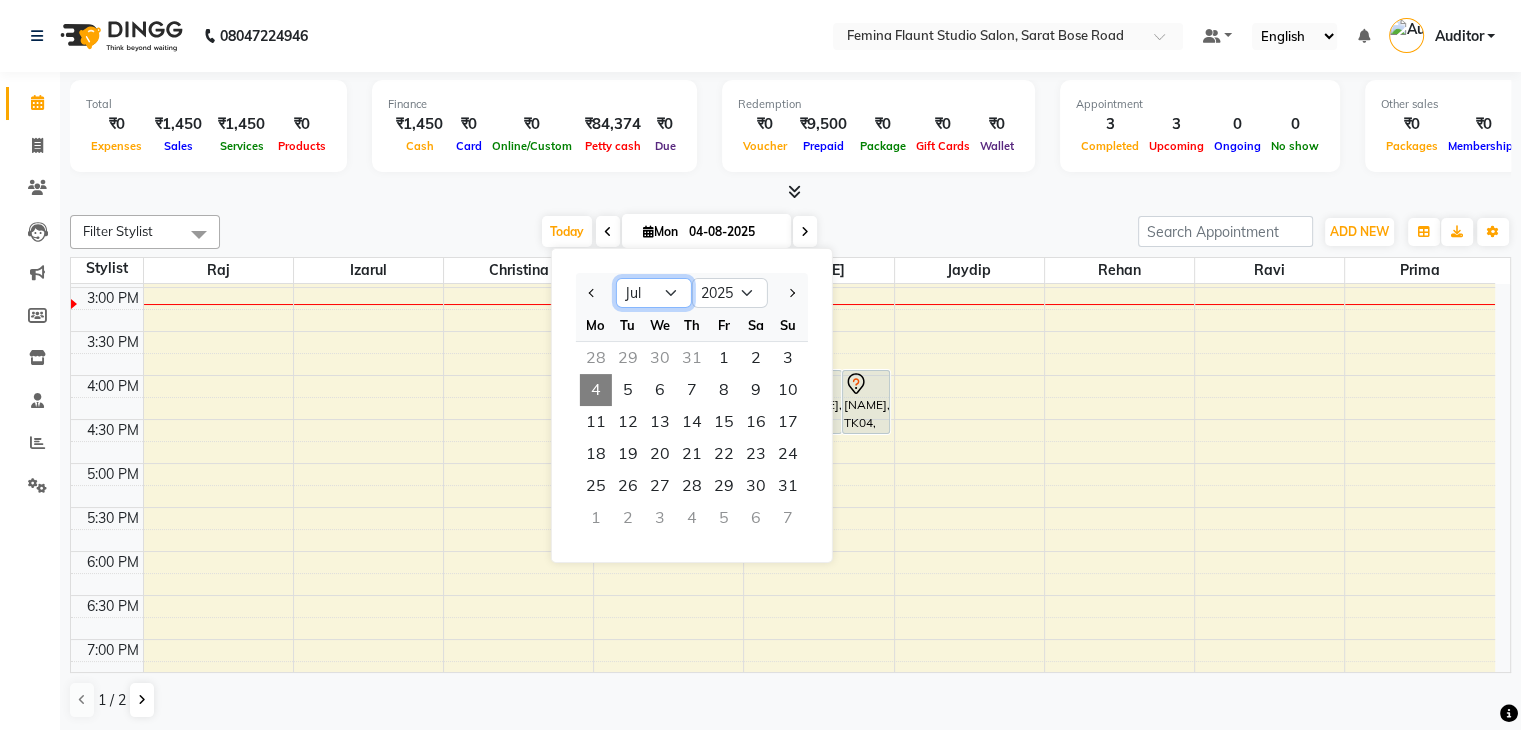 click on "Jan Feb Mar Apr May Jun Jul Aug Sep Oct Nov Dec" at bounding box center [654, 293] 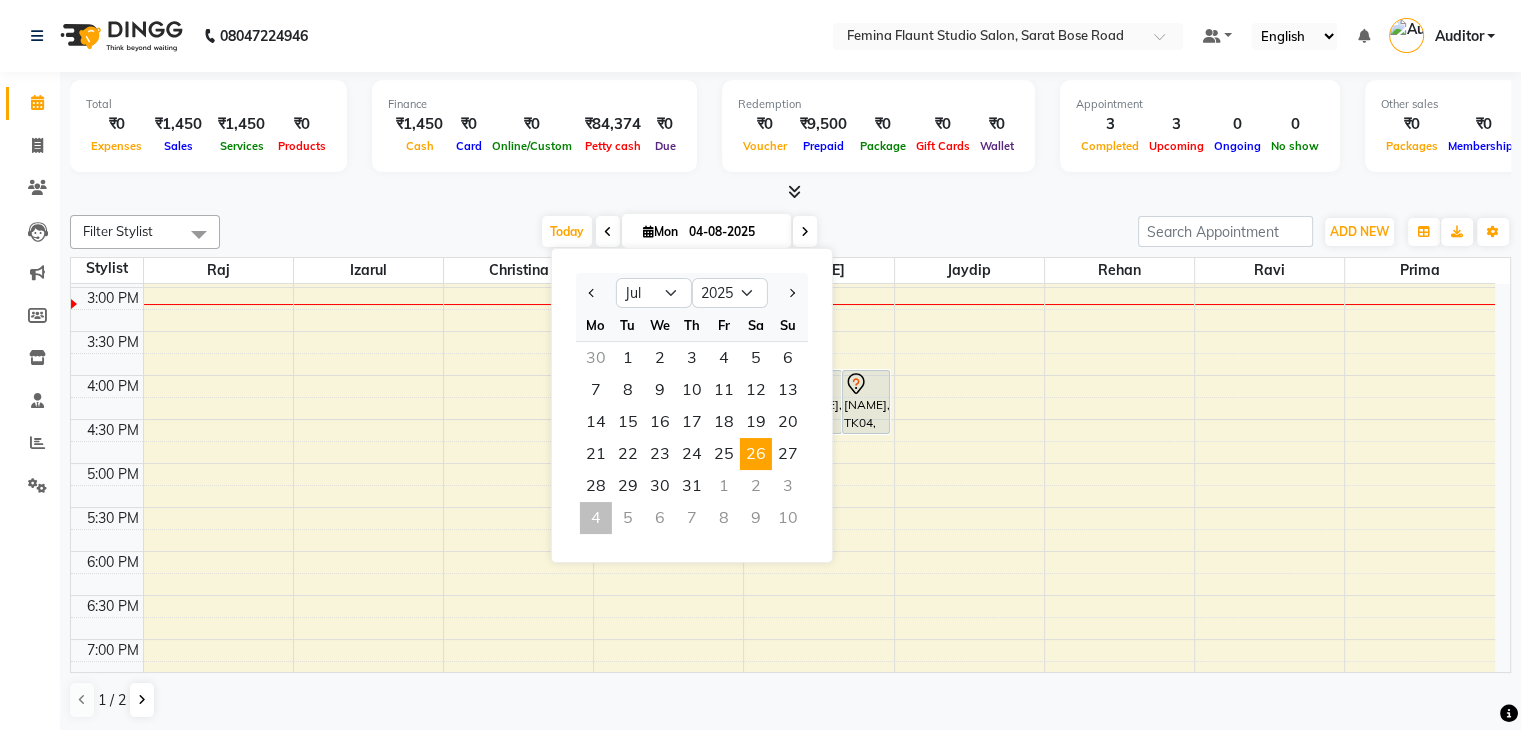click on "26" at bounding box center (756, 454) 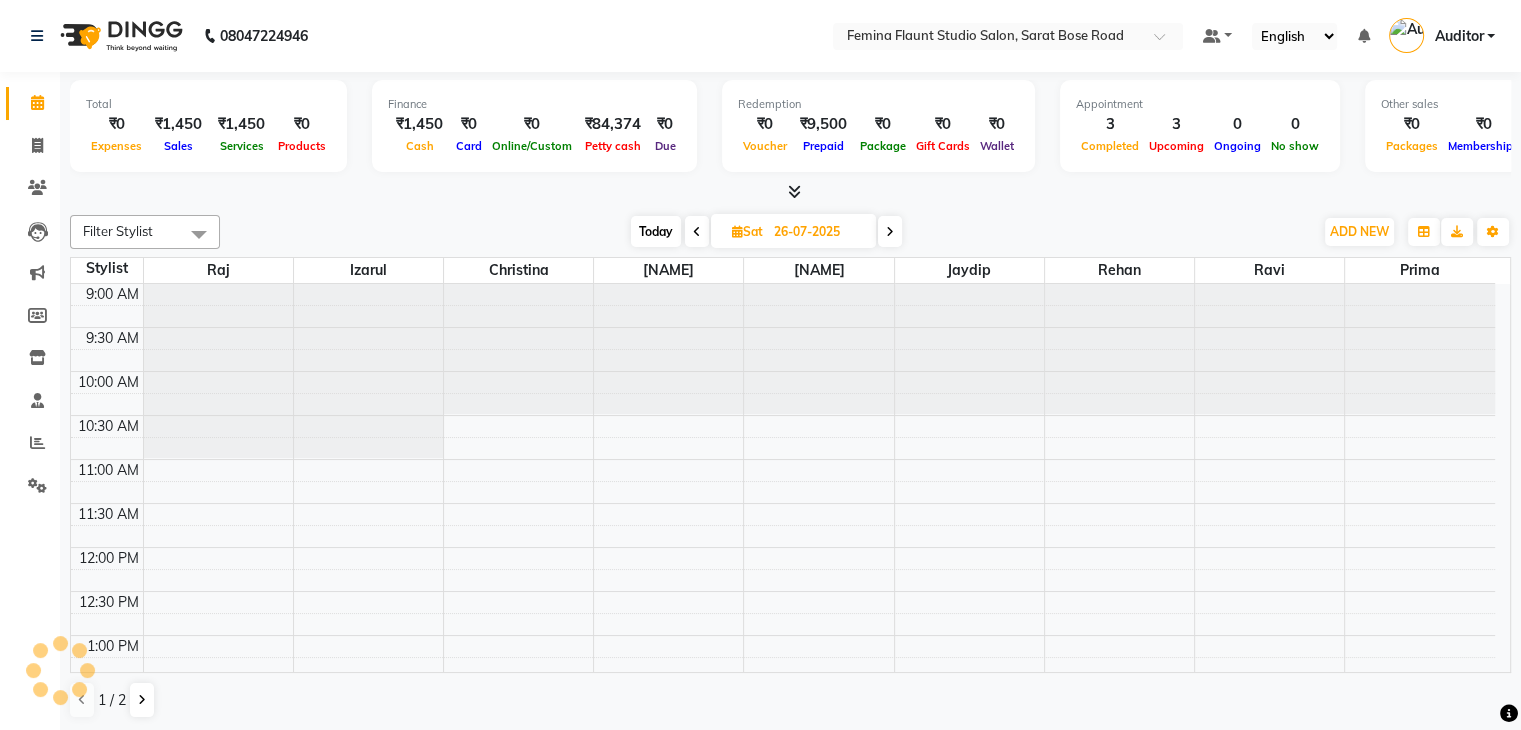 scroll, scrollTop: 524, scrollLeft: 0, axis: vertical 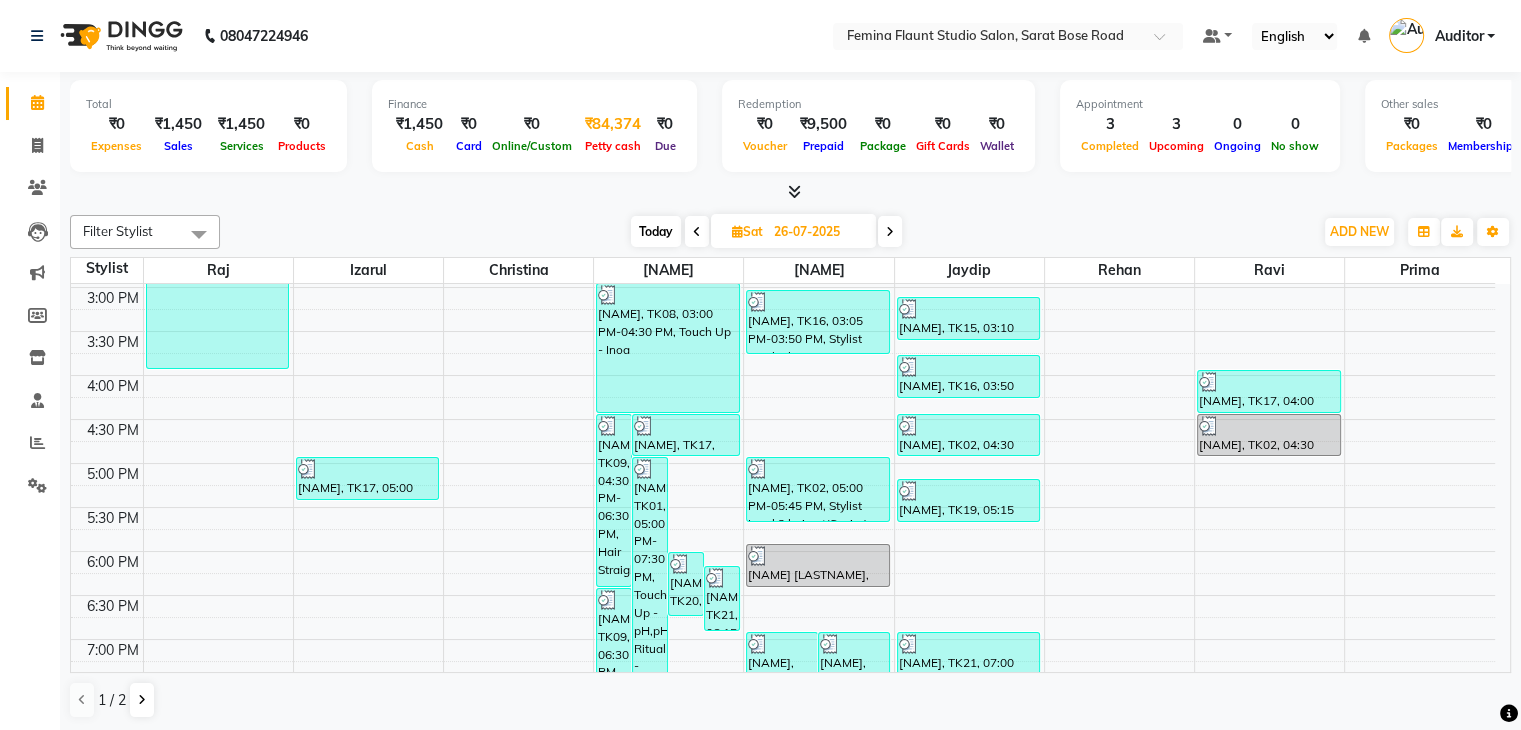 click on "Petty cash" at bounding box center (613, 145) 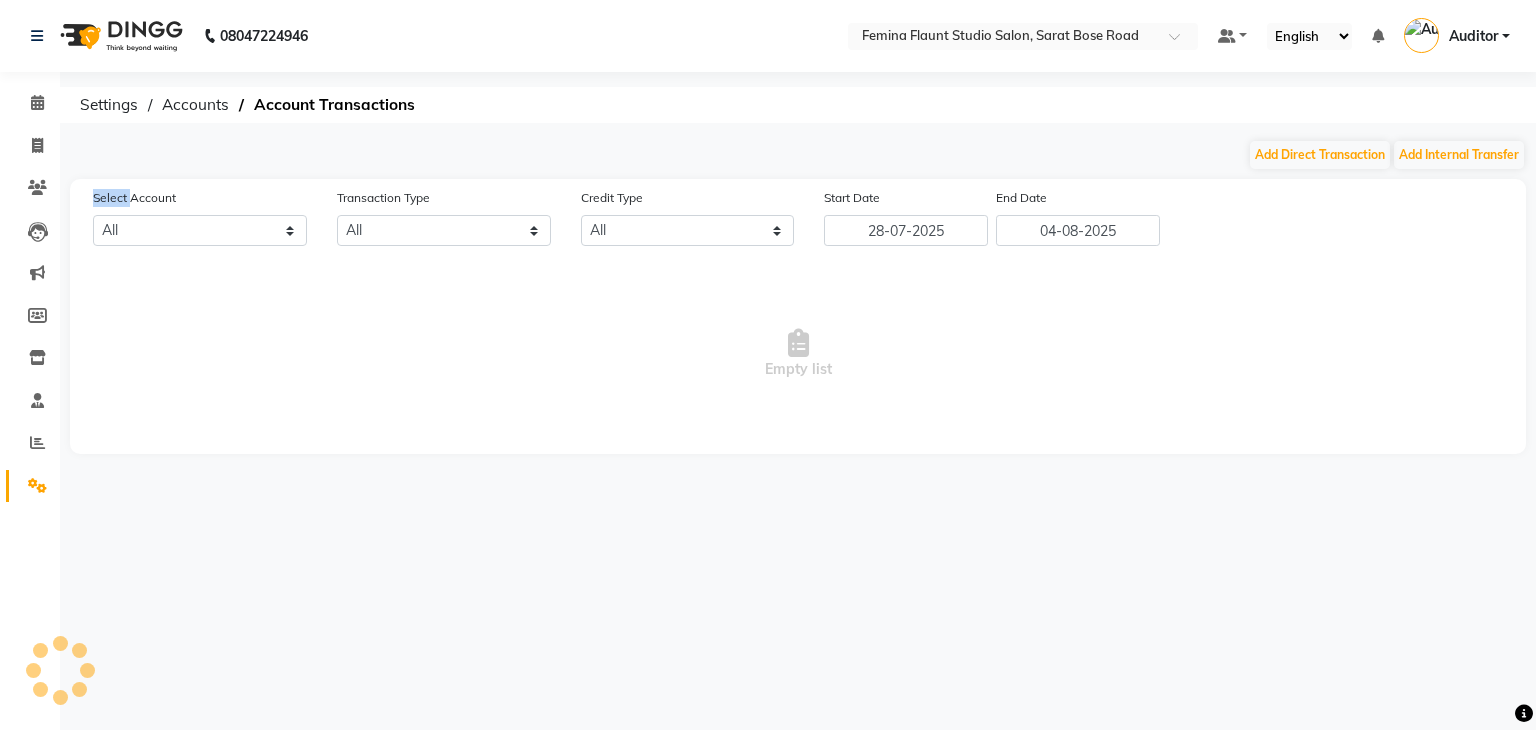 click on "Add Direct Transaction Add Internal Transfer" 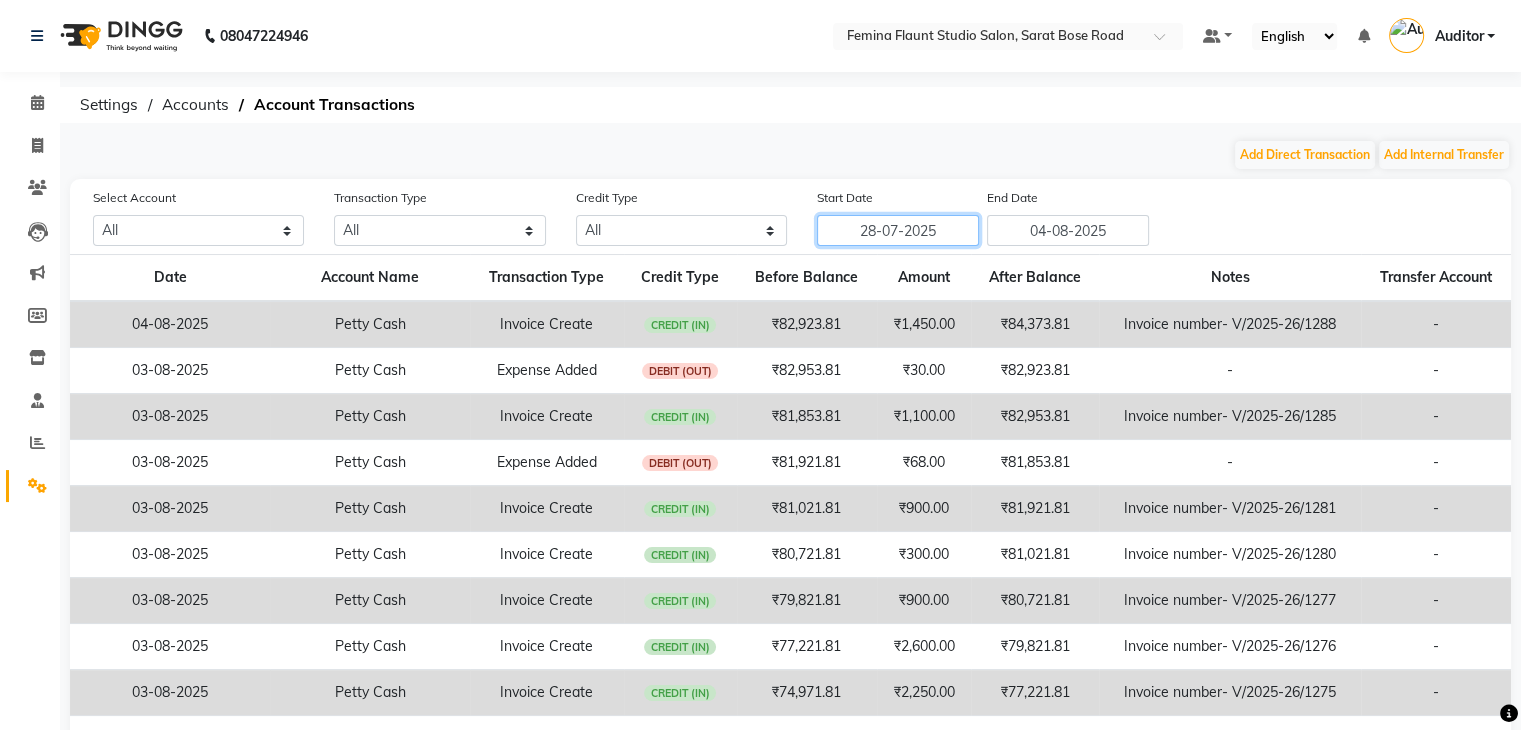 click on "28-07-2025" 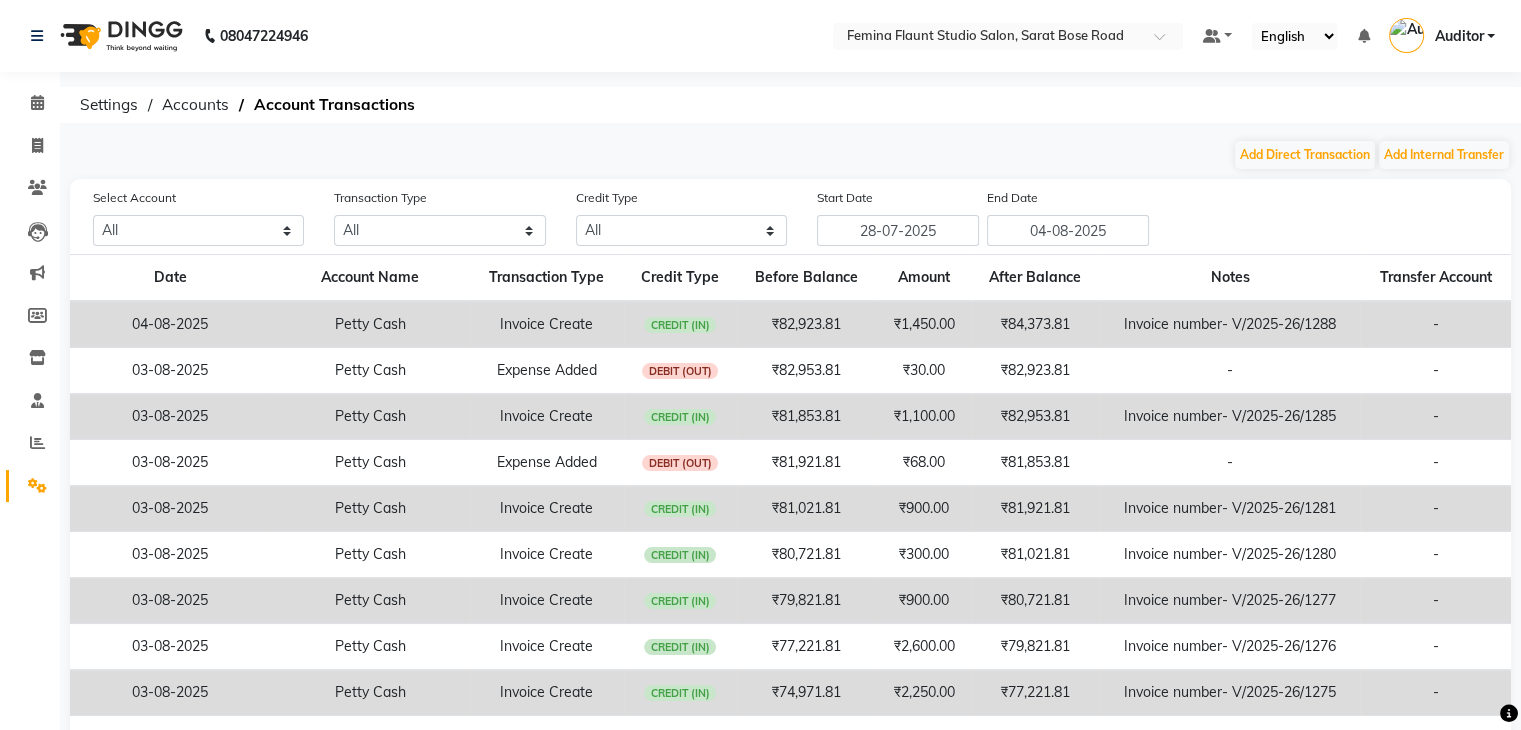 select on "7" 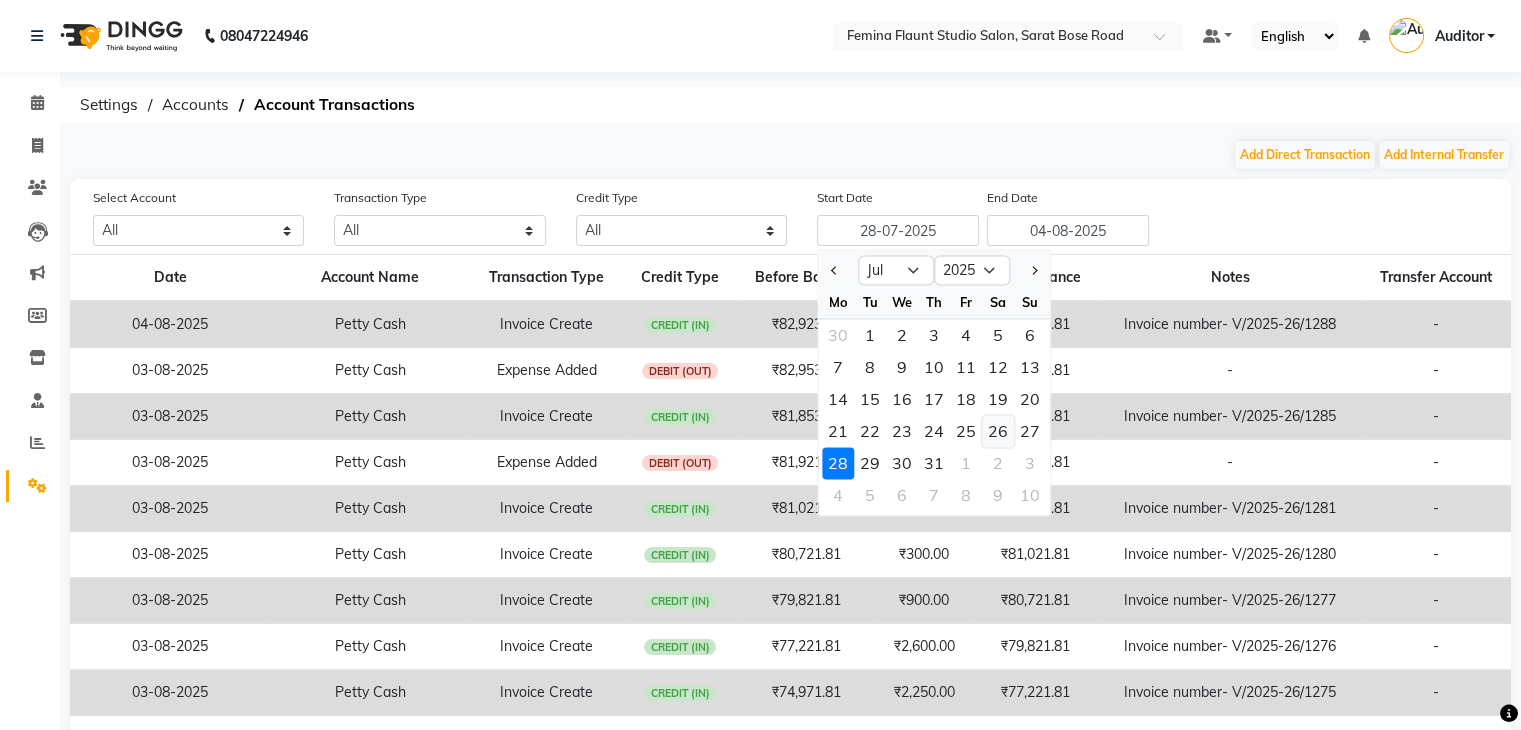 click on "26" 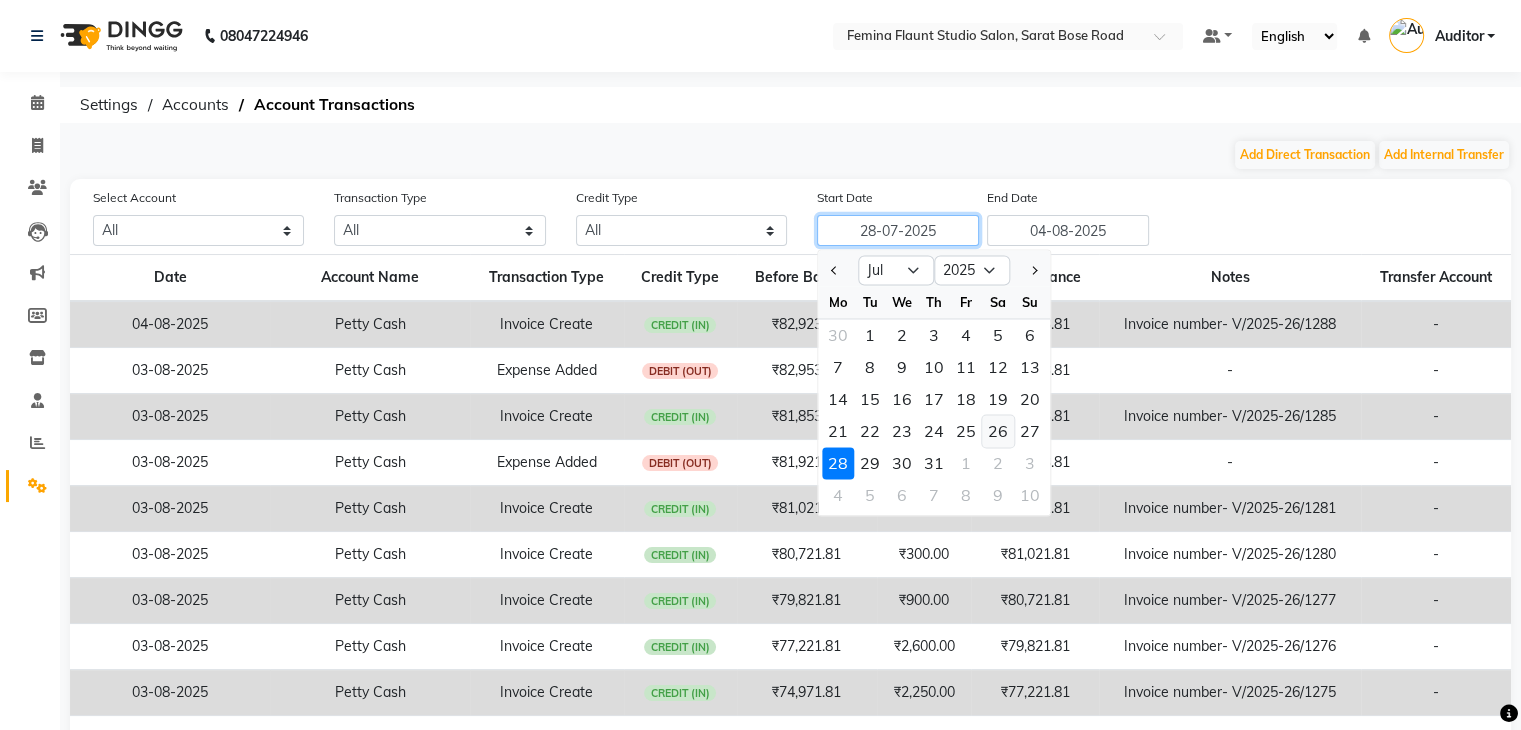 type on "26-07-2025" 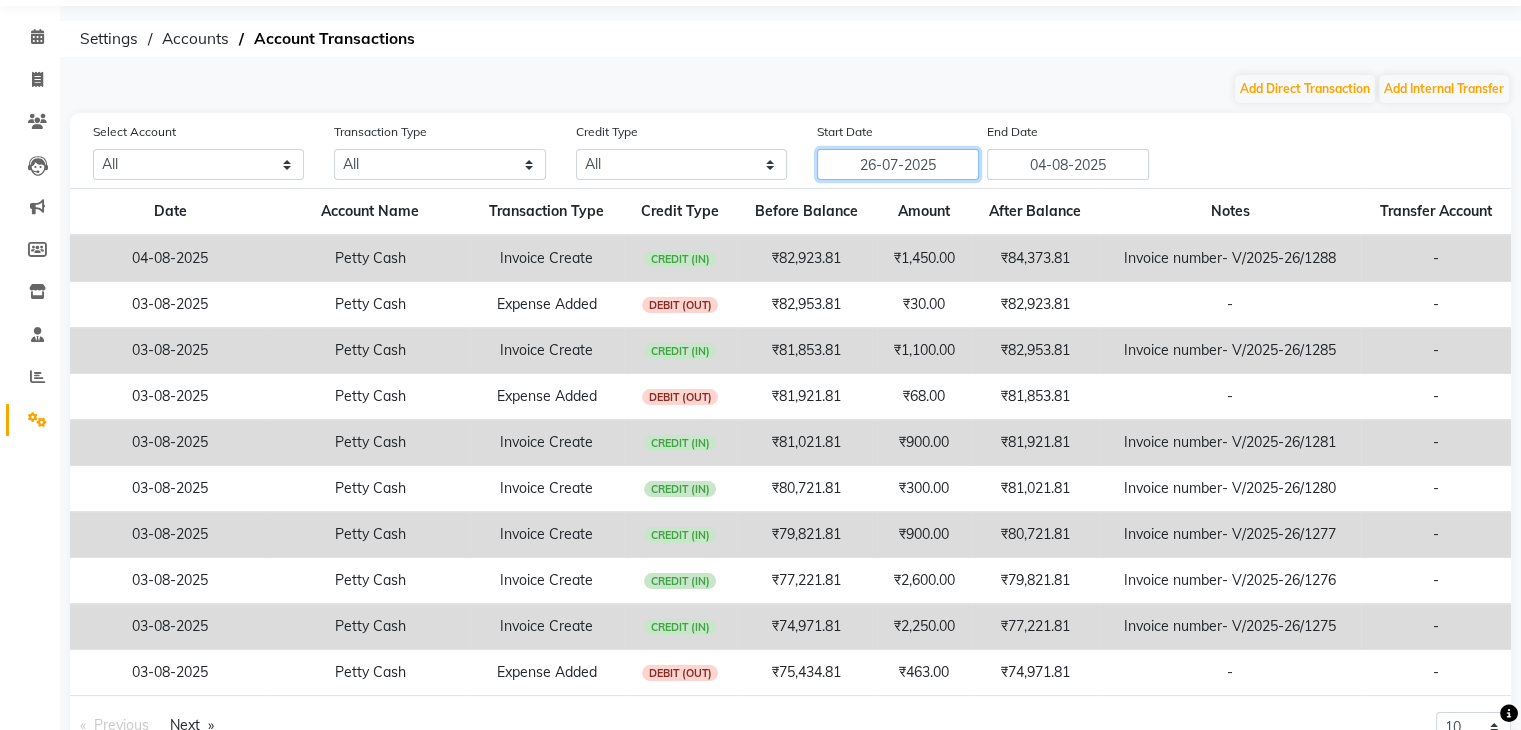 scroll, scrollTop: 120, scrollLeft: 0, axis: vertical 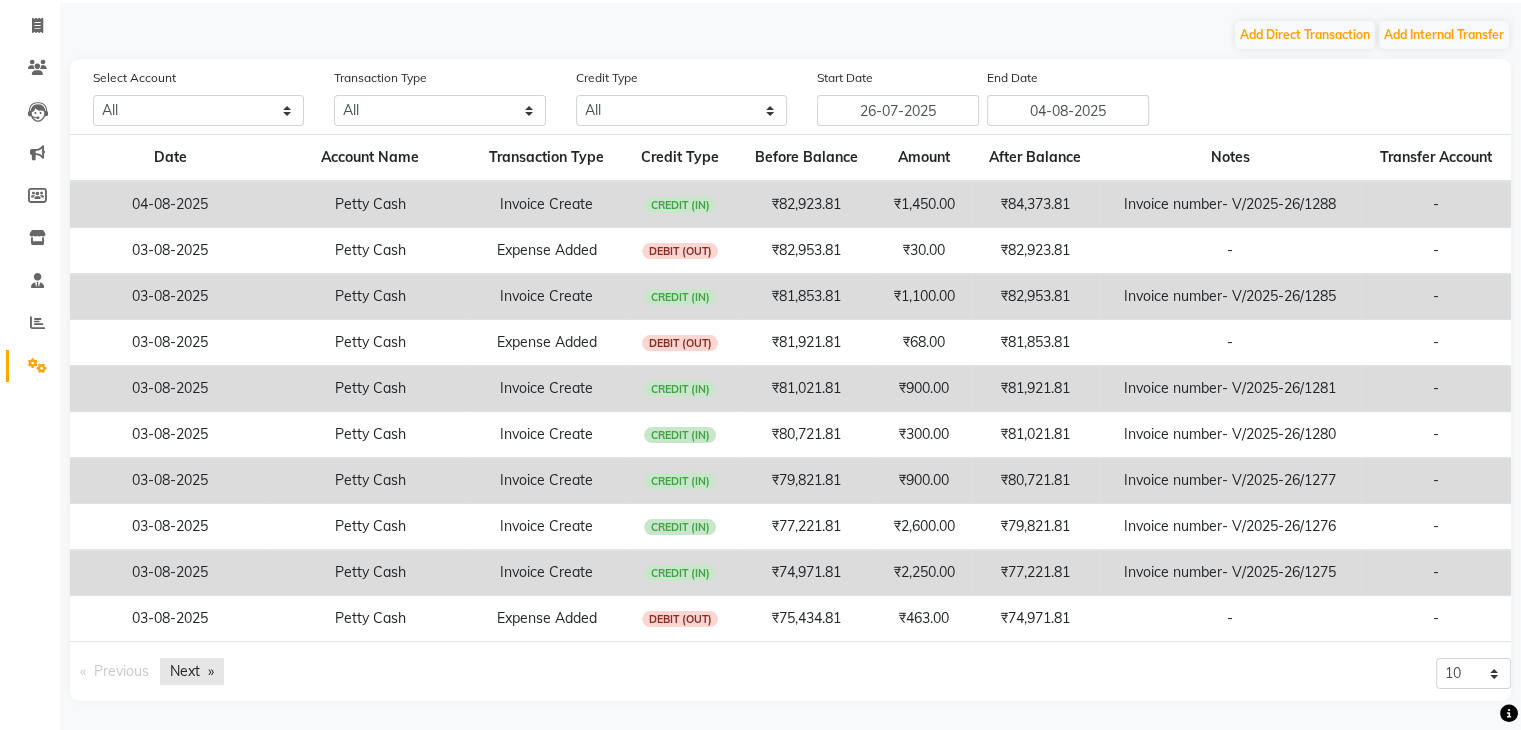 click on "Next  page" 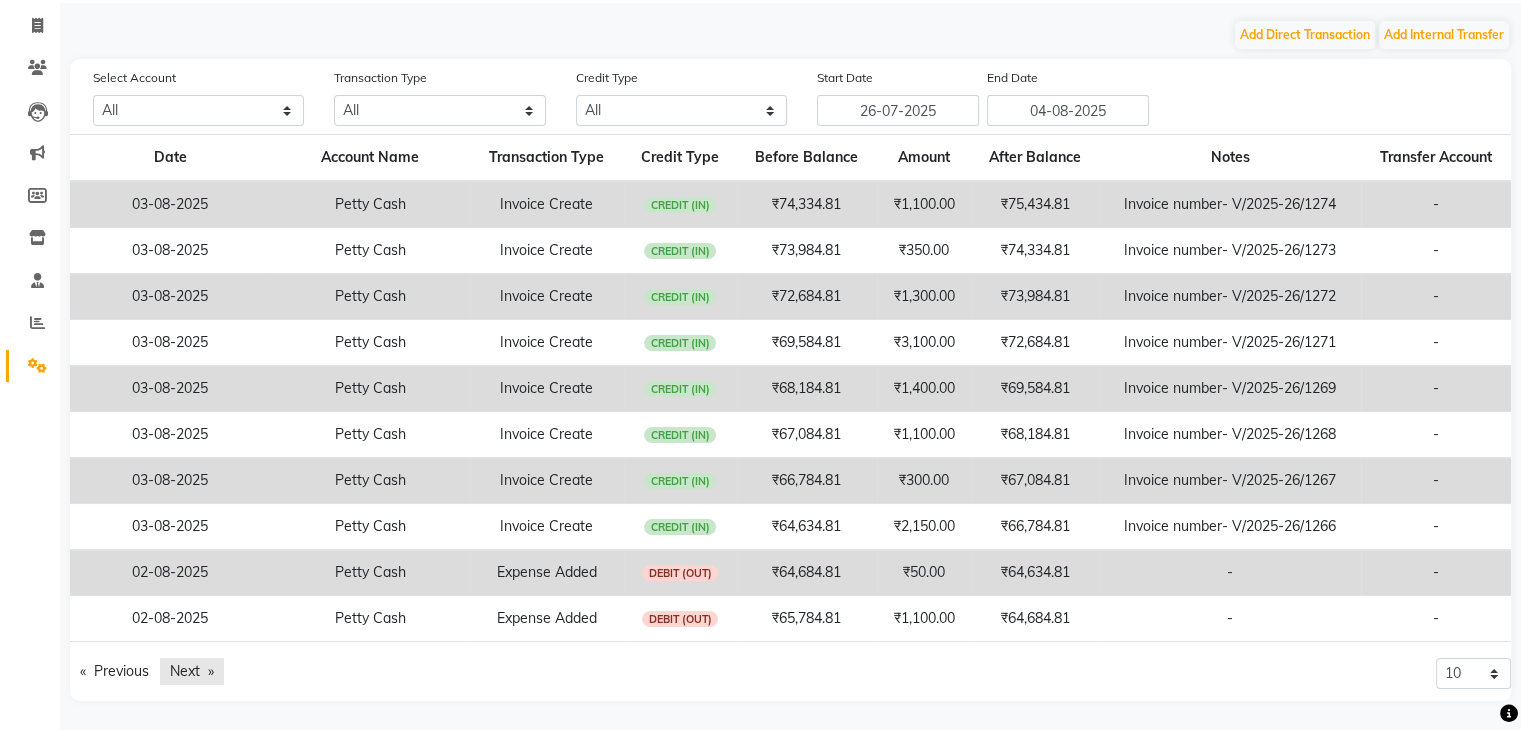 click on "Next  page" 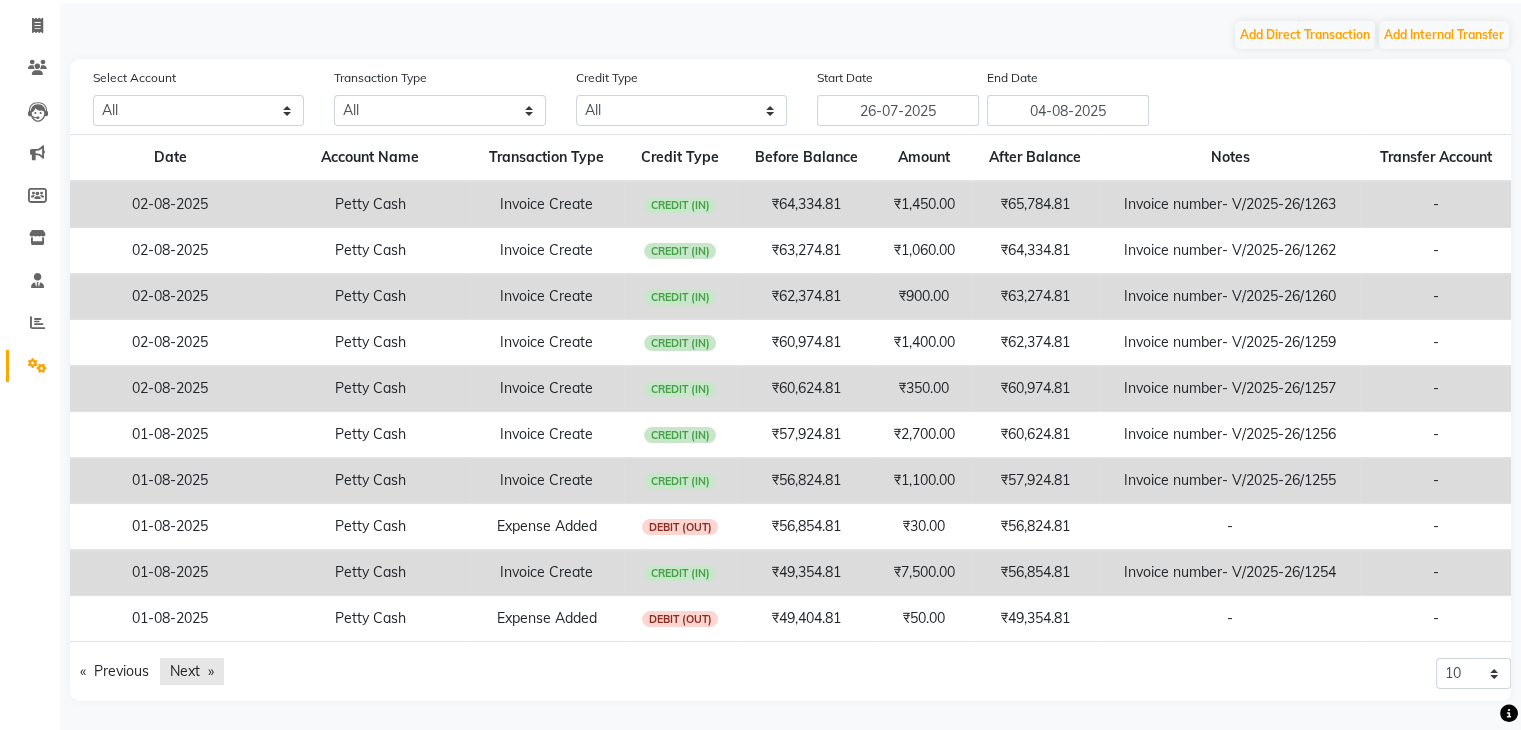 click on "Next  page" 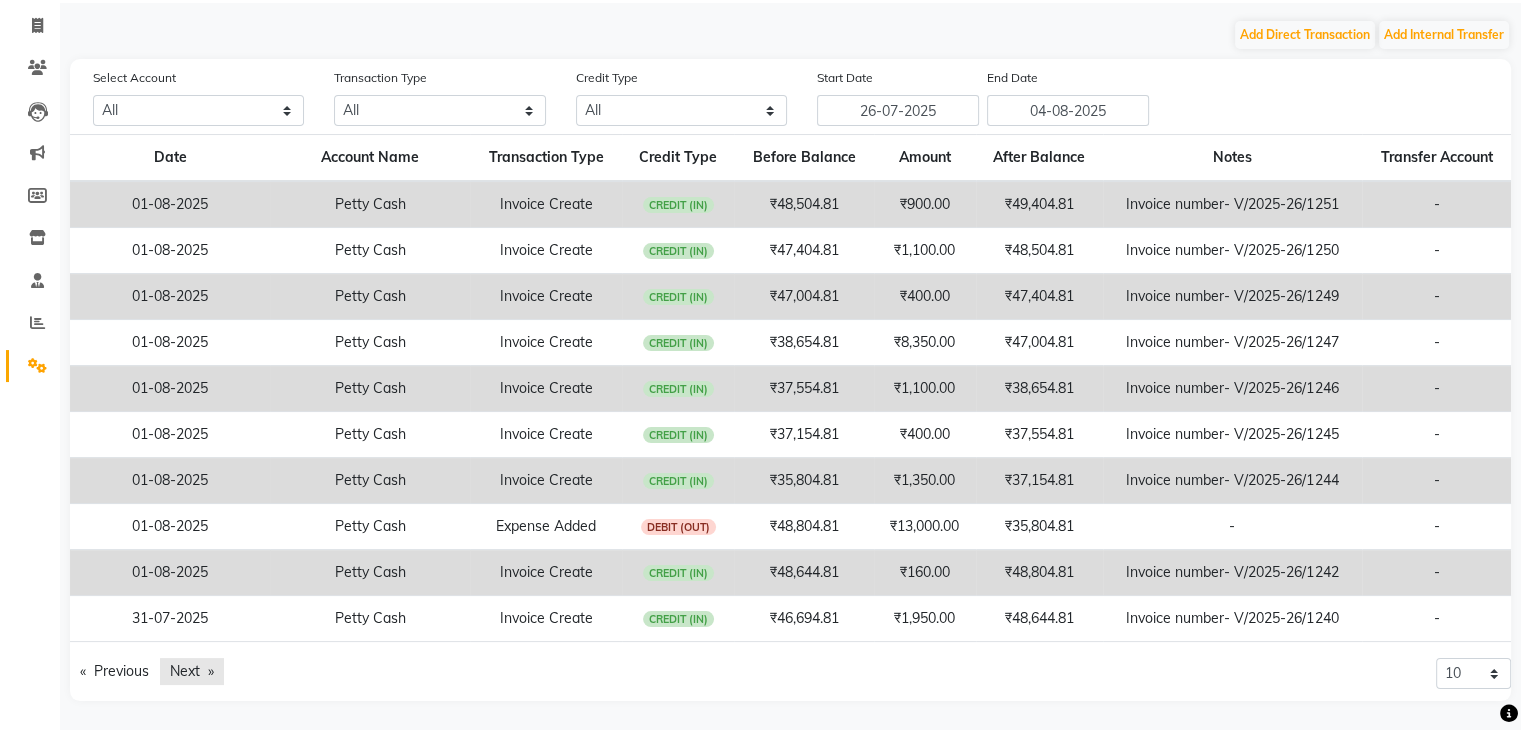 click on "Next  page" 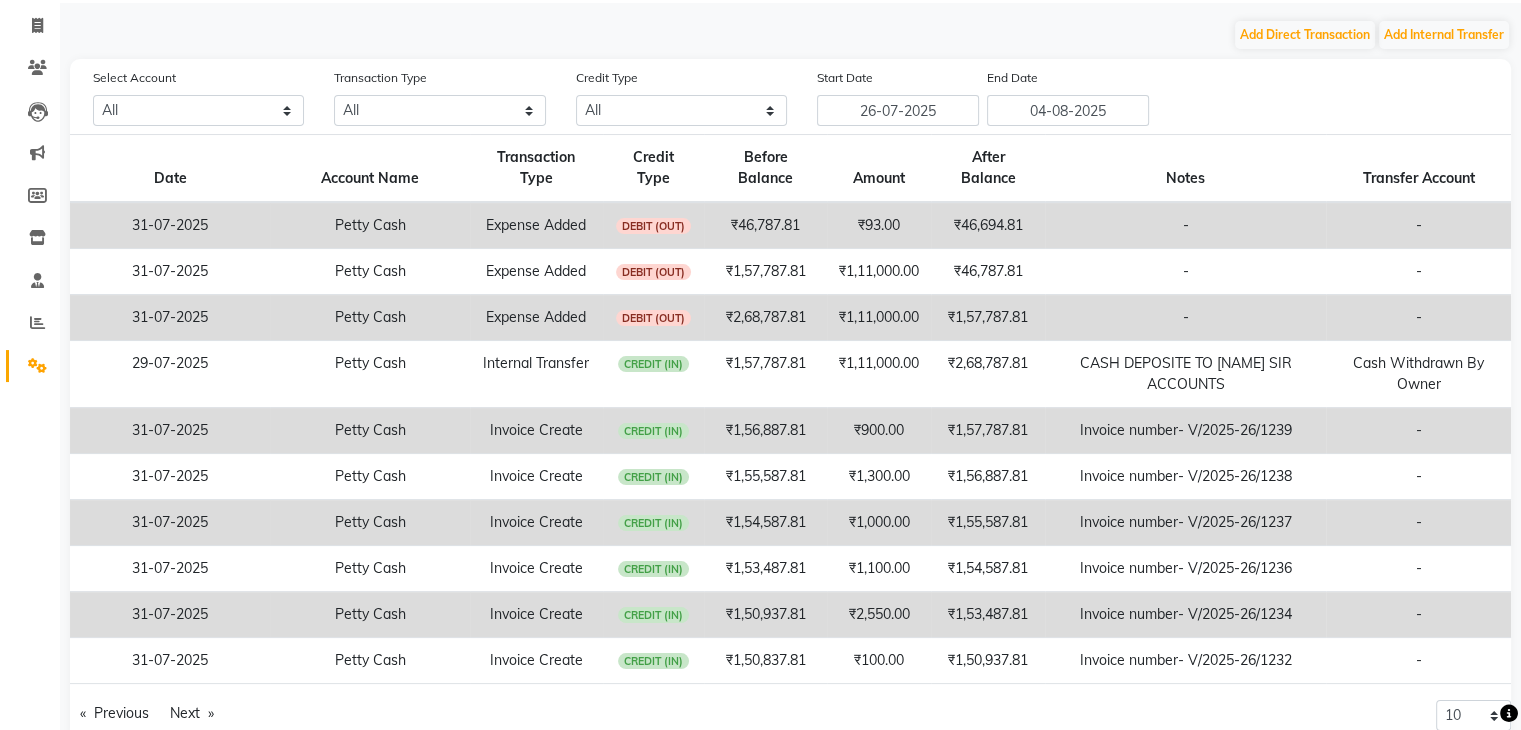 scroll, scrollTop: 0, scrollLeft: 0, axis: both 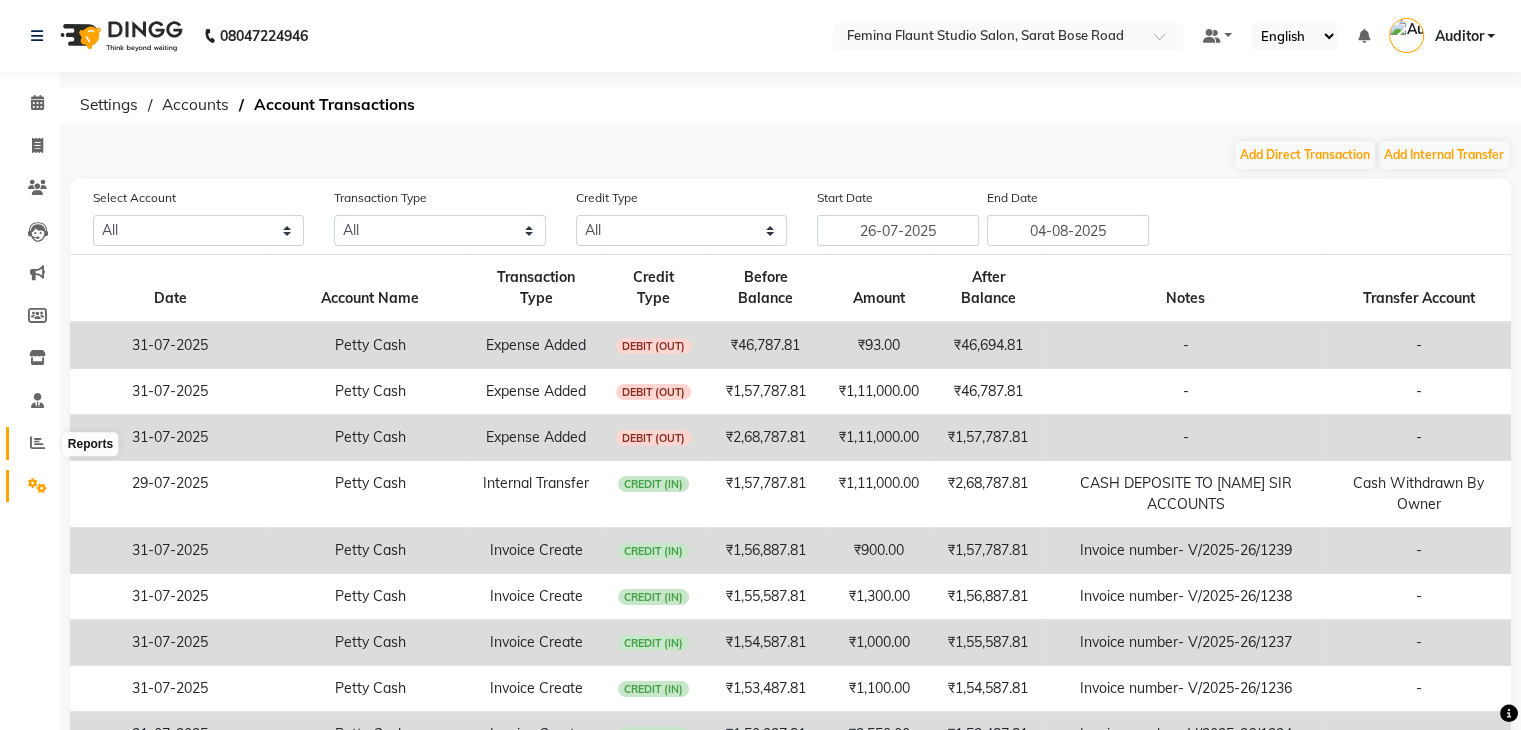 click 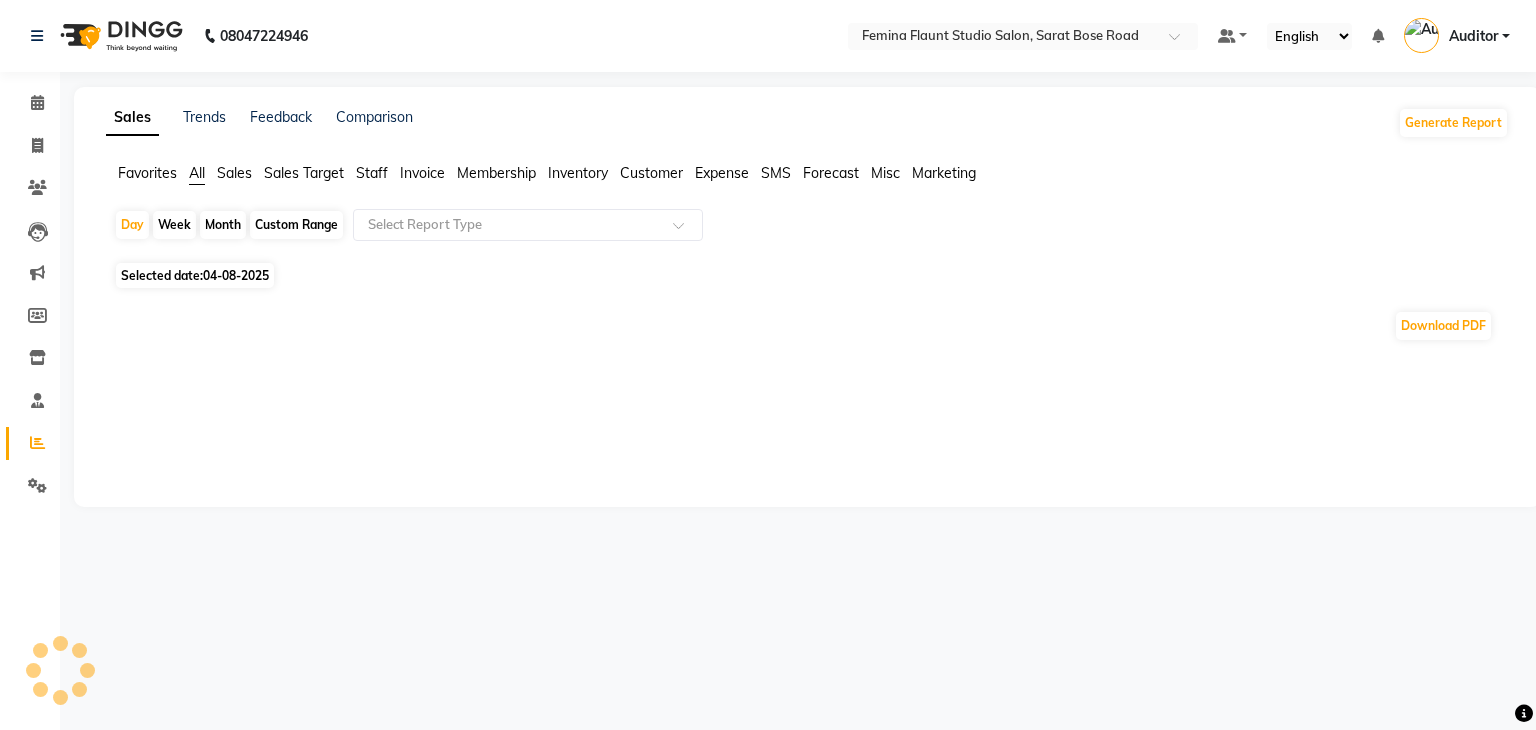 click on "Sales" 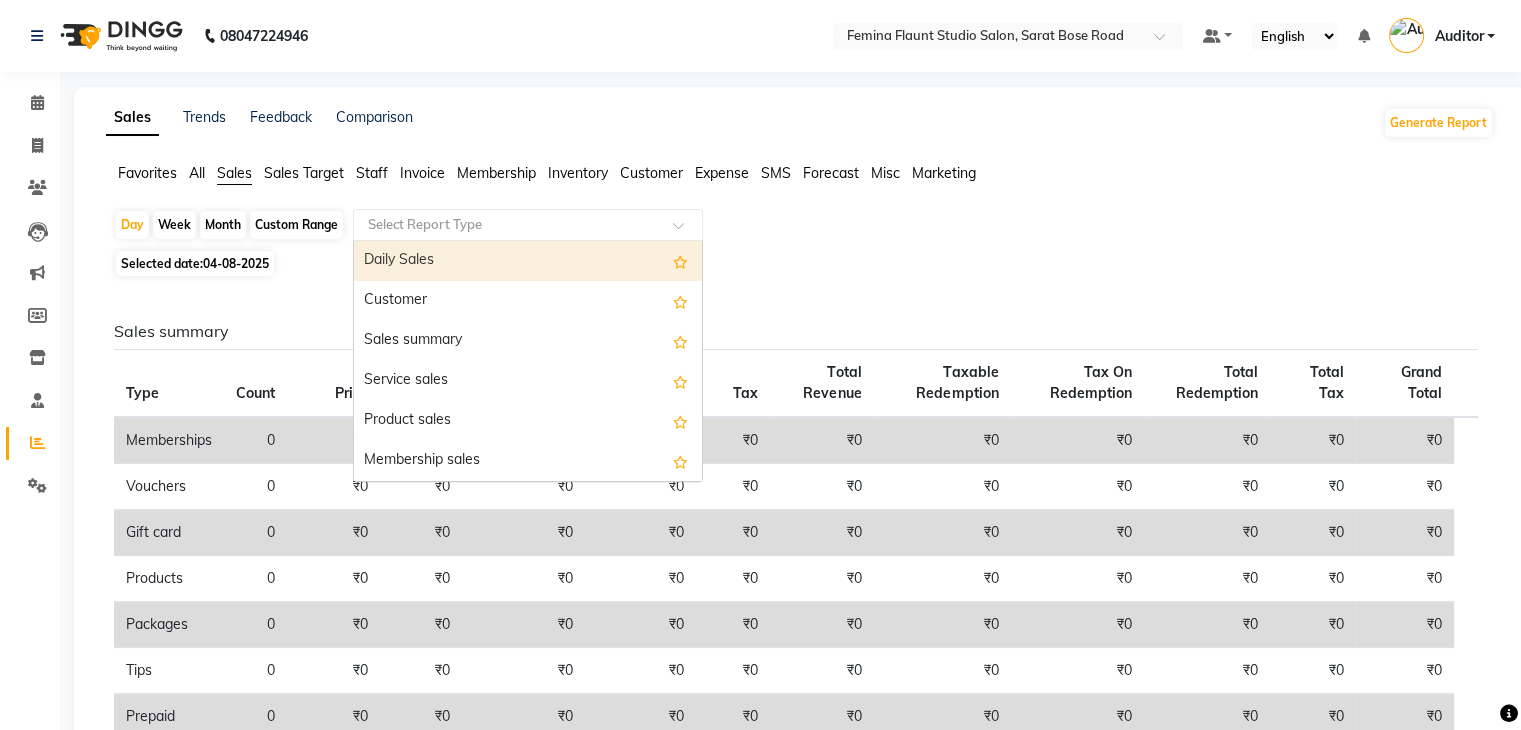 click 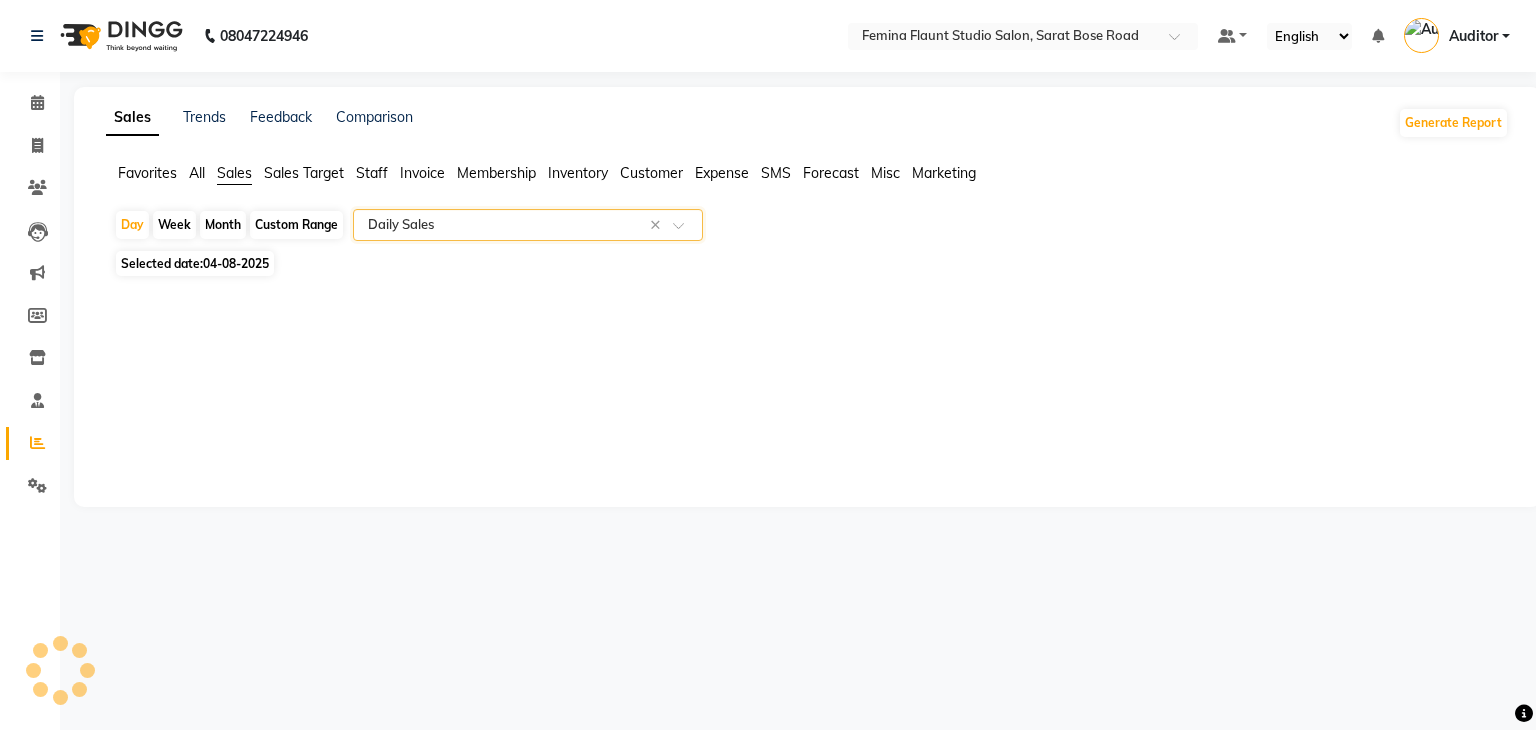 select on "filtered_report" 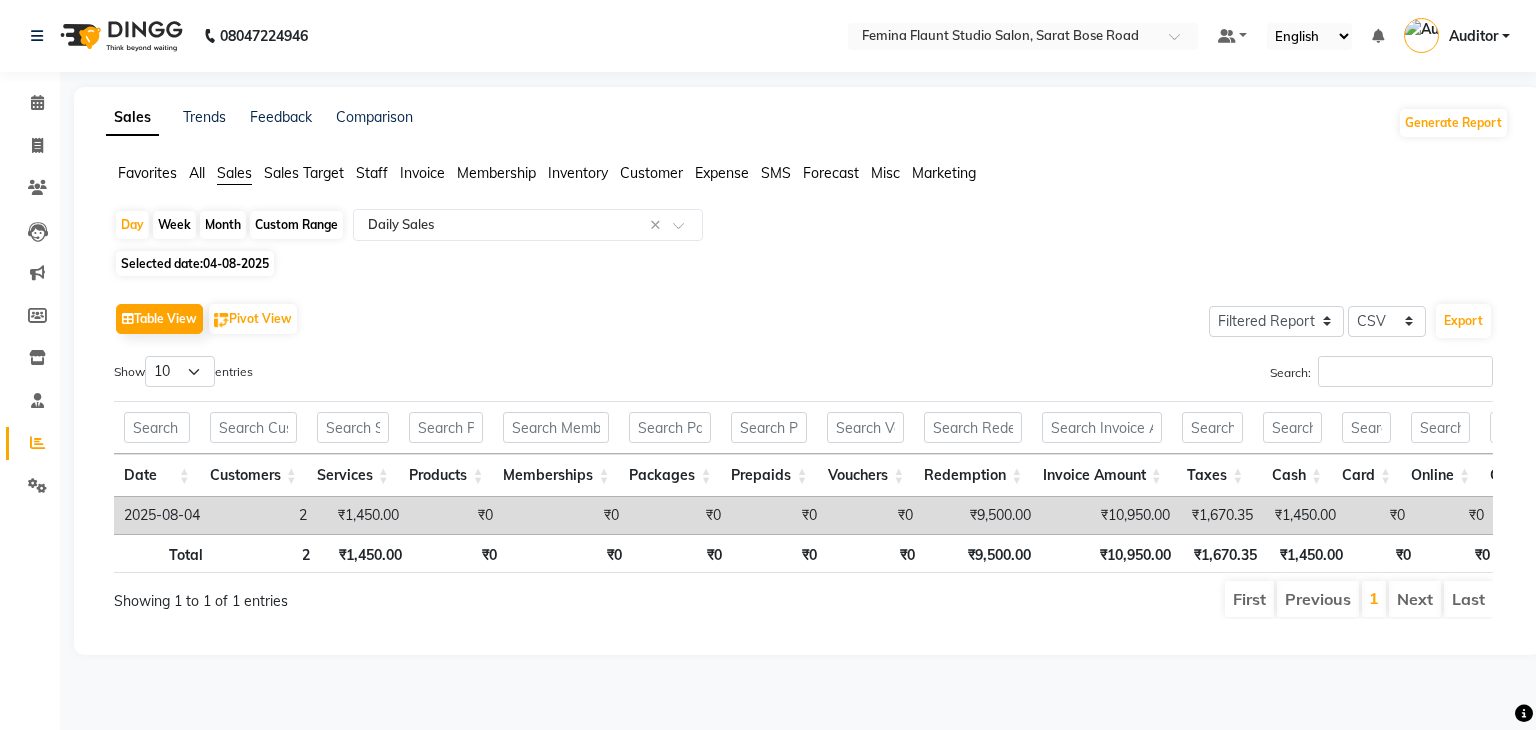 click on "Custom Range" 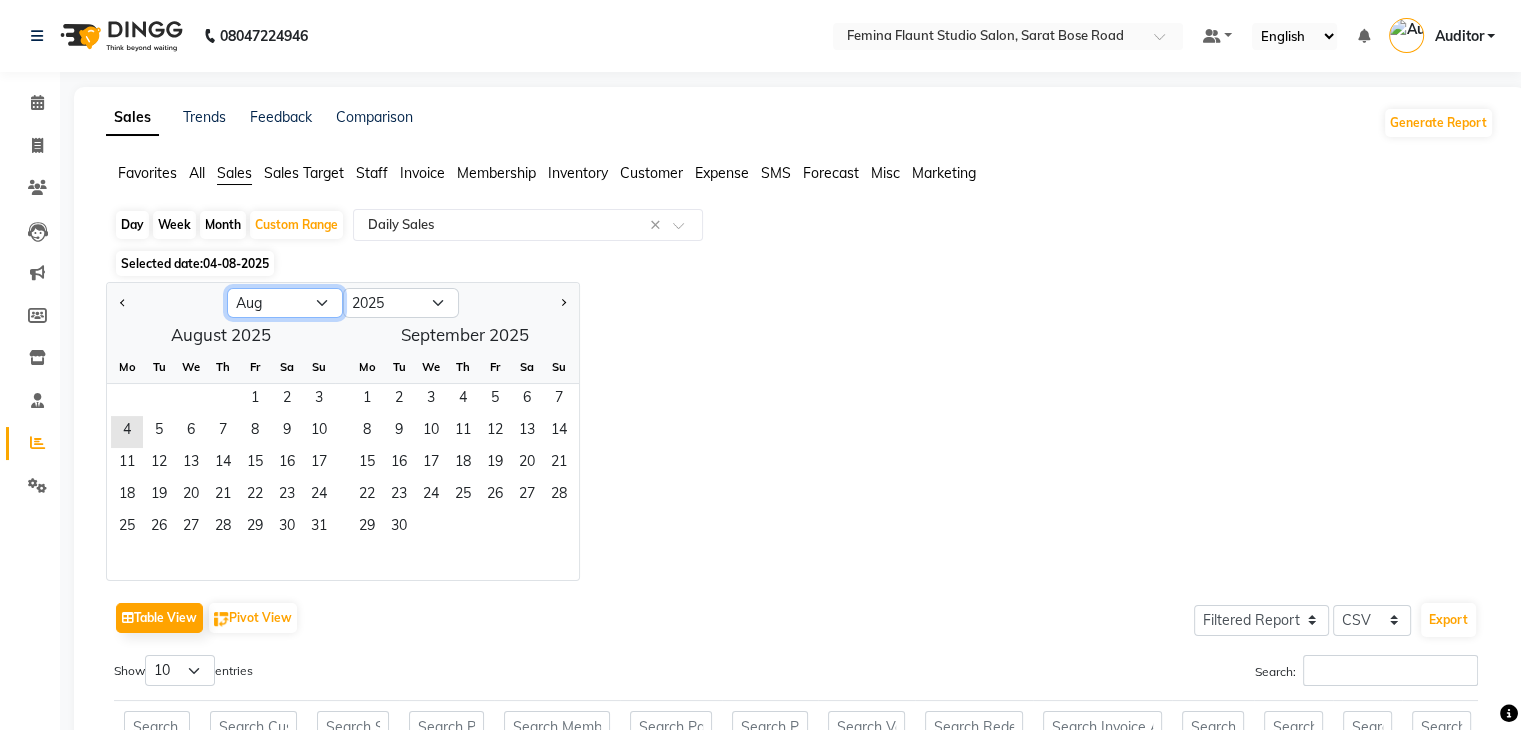 click on "Jan Feb Mar Apr May Jun Jul Aug Sep Oct Nov Dec" 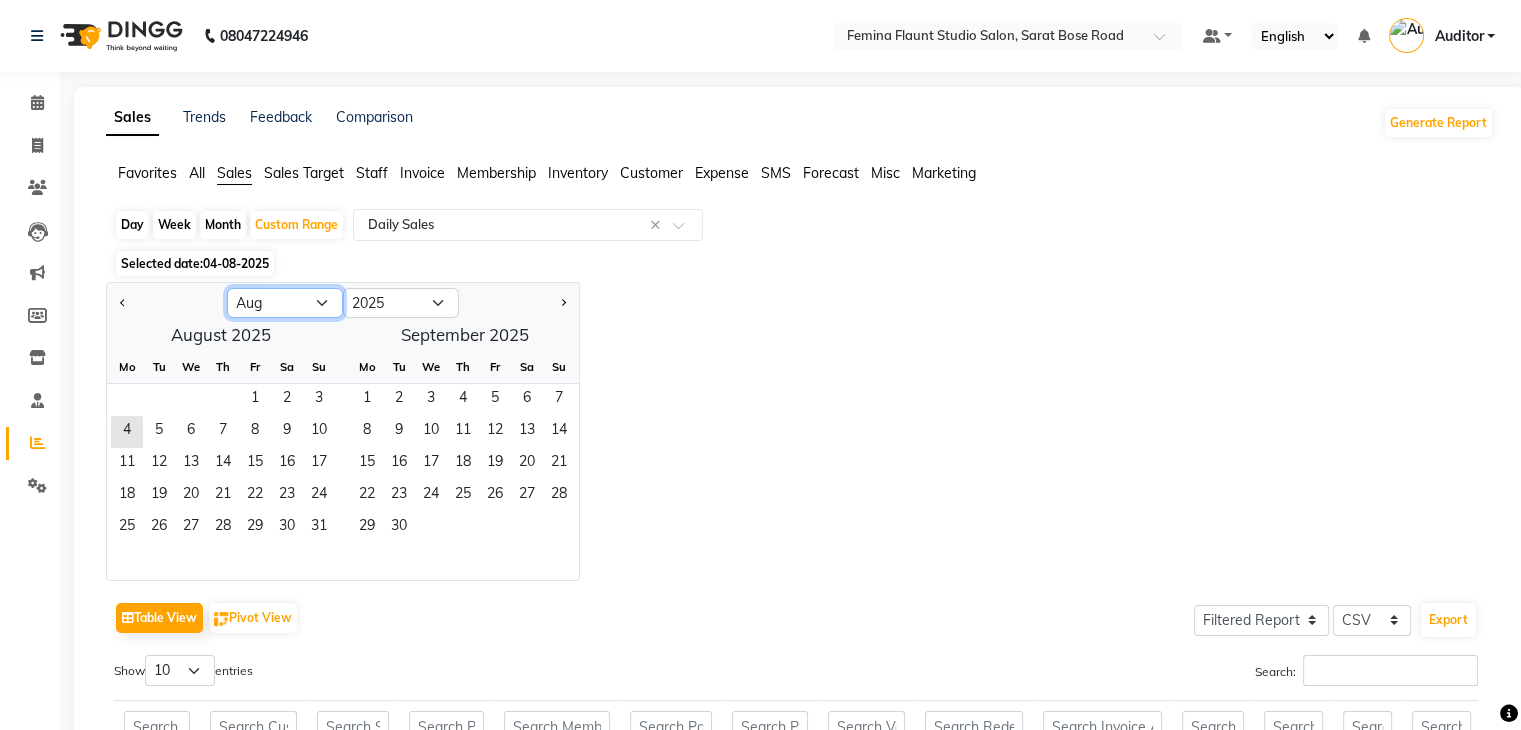 select on "7" 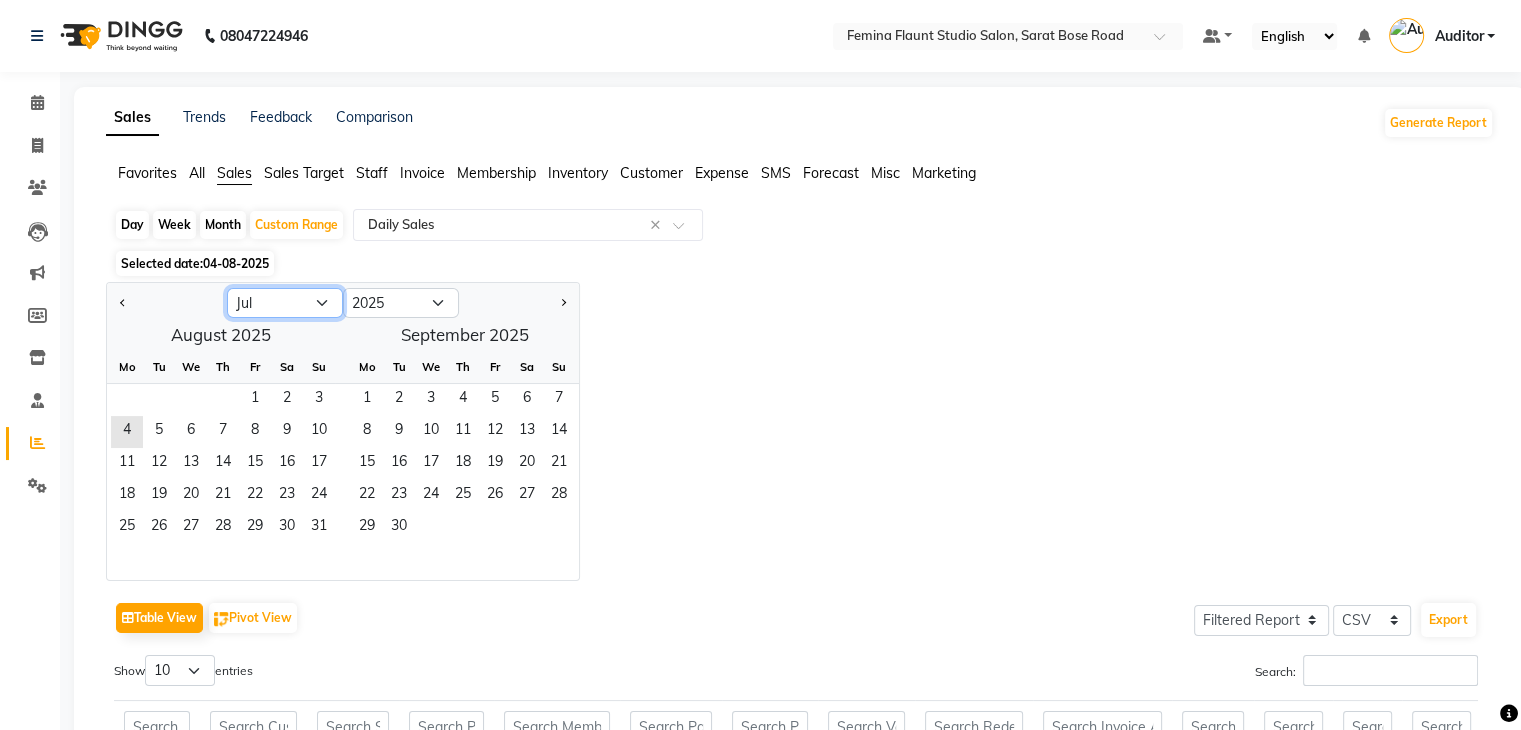 click on "Jan Feb Mar Apr May Jun Jul Aug Sep Oct Nov Dec" 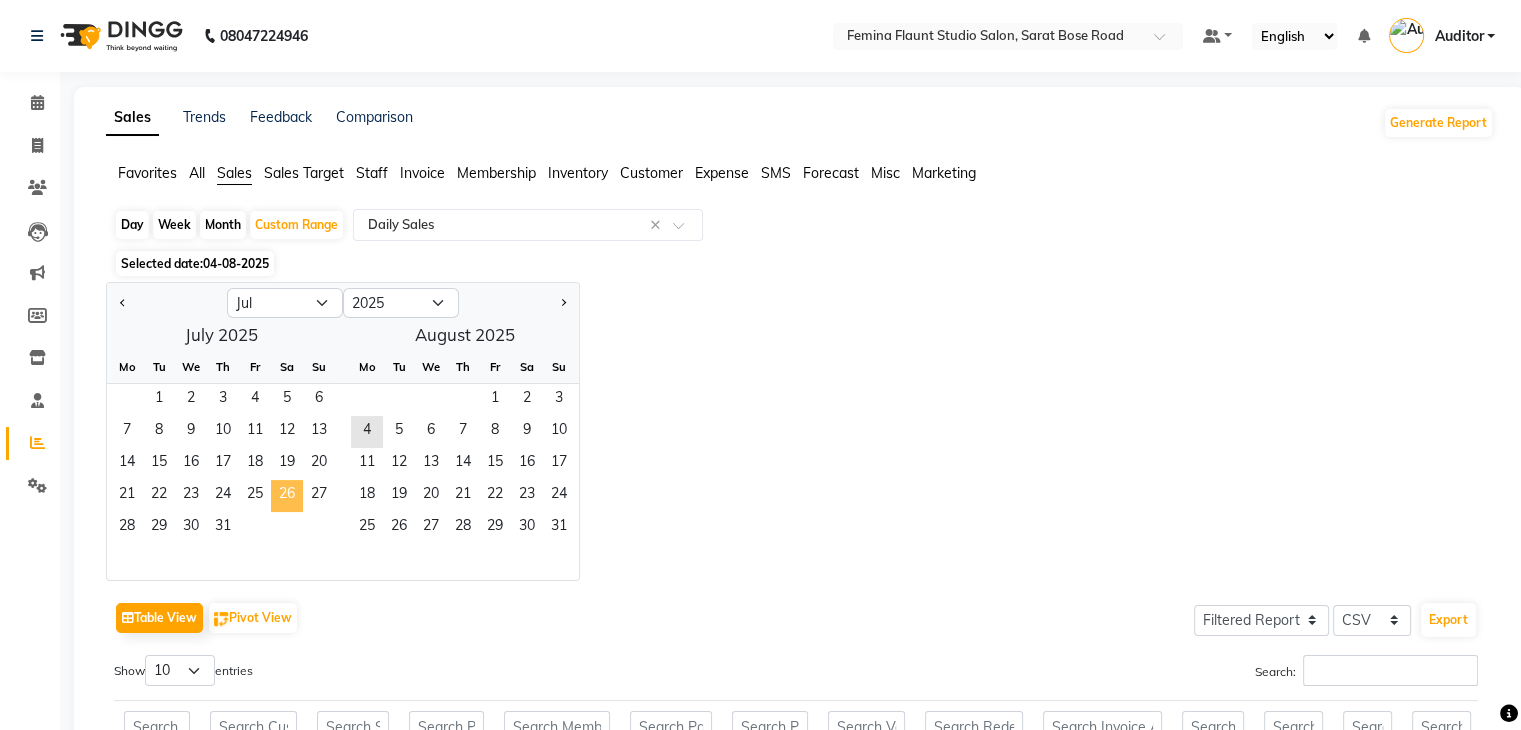 click on "26" 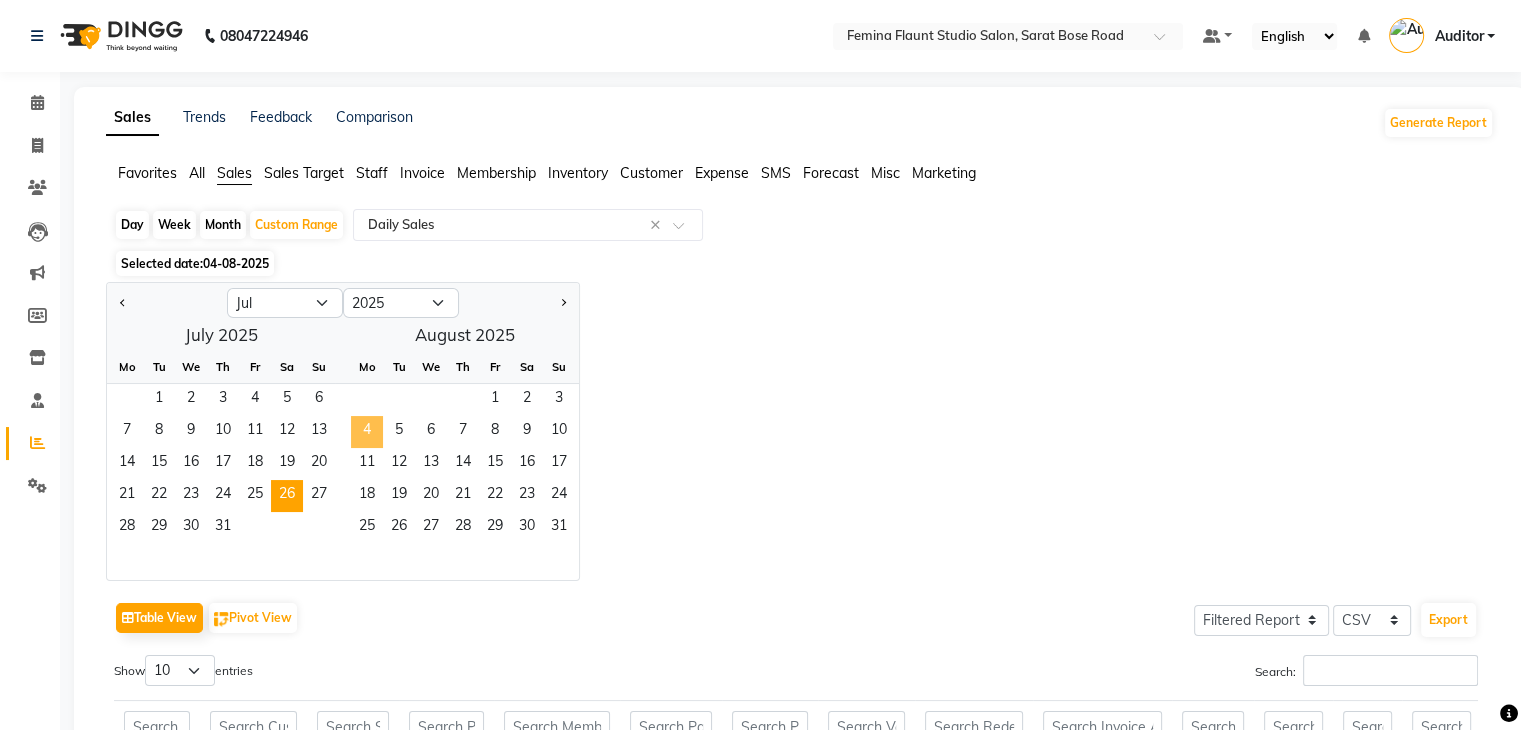 click on "4" 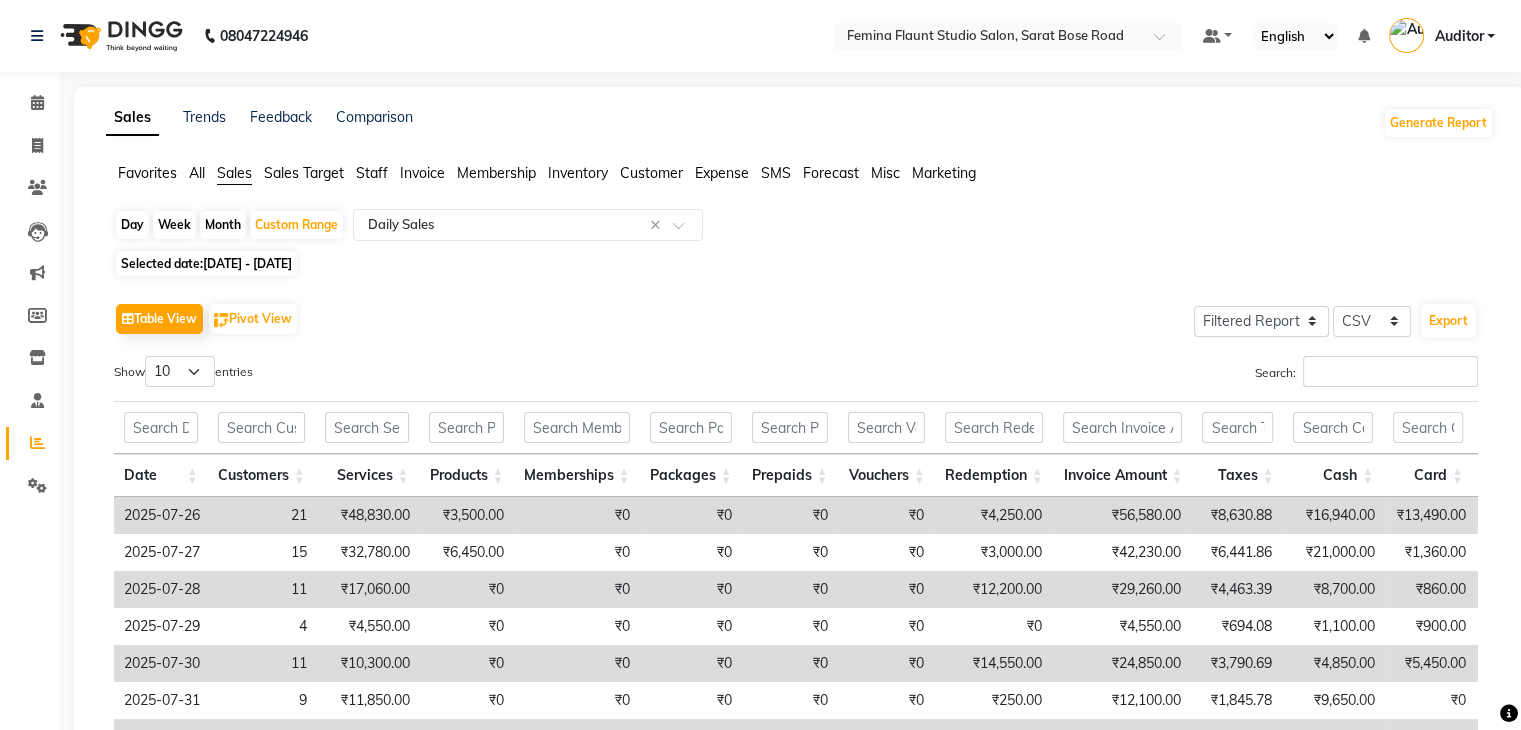 click on "₹0" at bounding box center [886, 589] 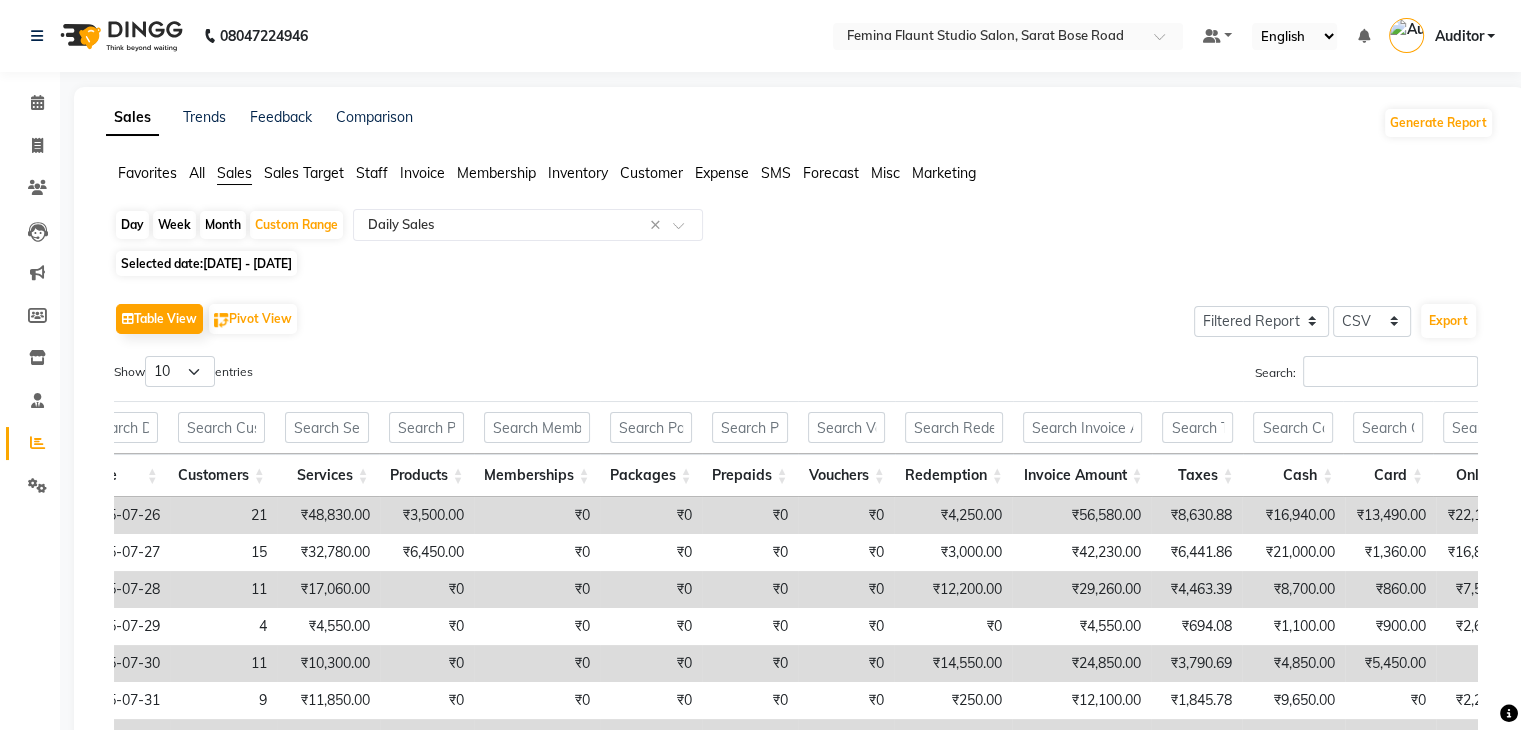 scroll, scrollTop: 0, scrollLeft: 78, axis: horizontal 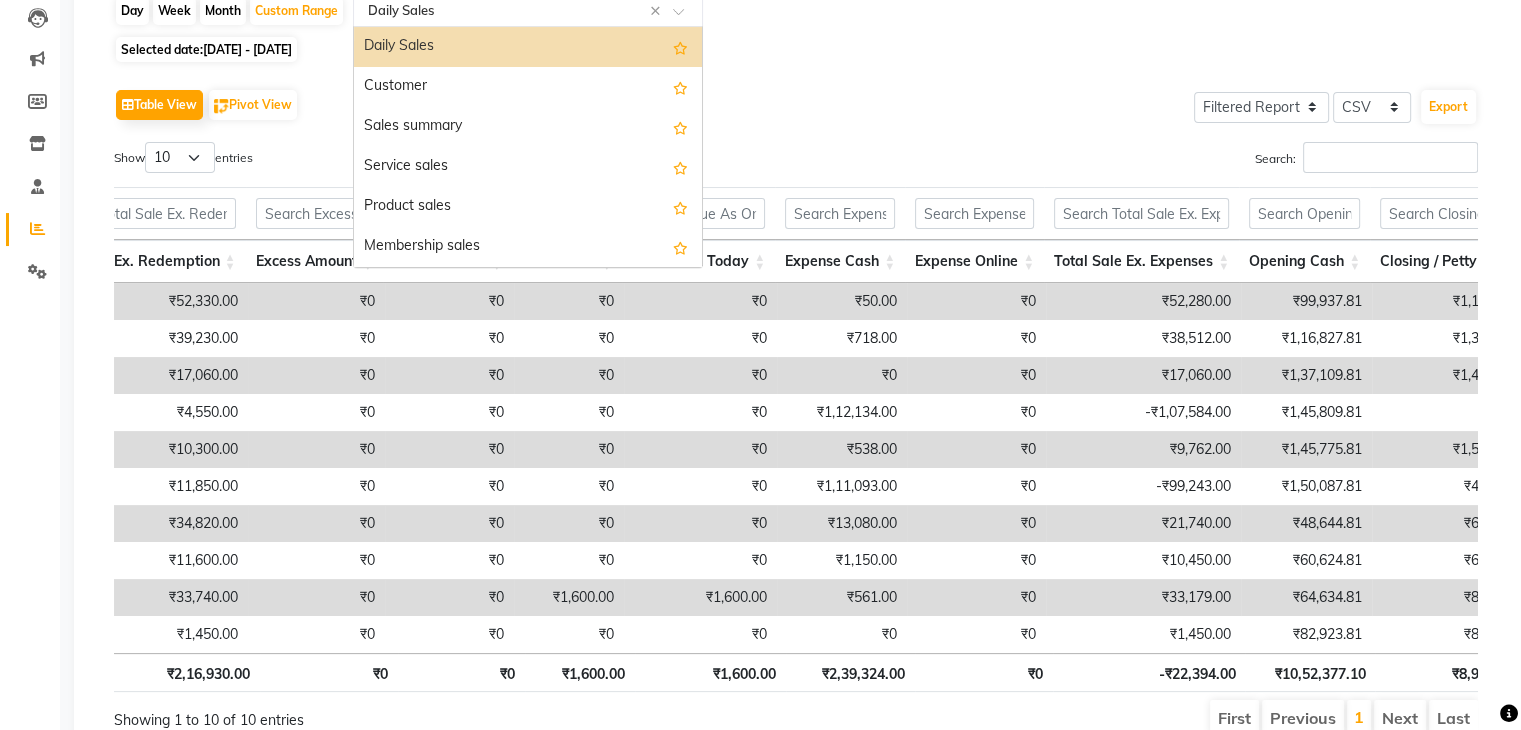 click 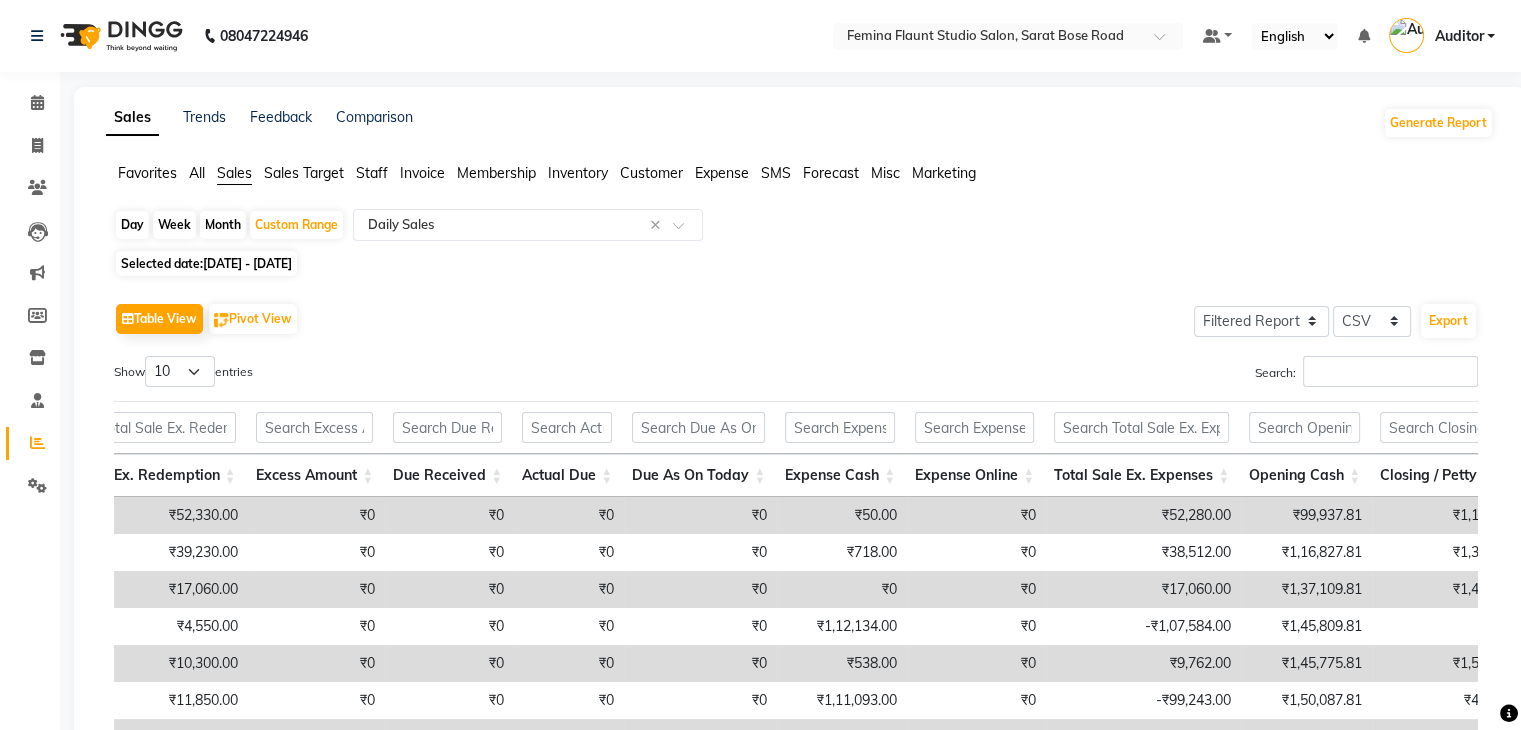 click on "Expense" 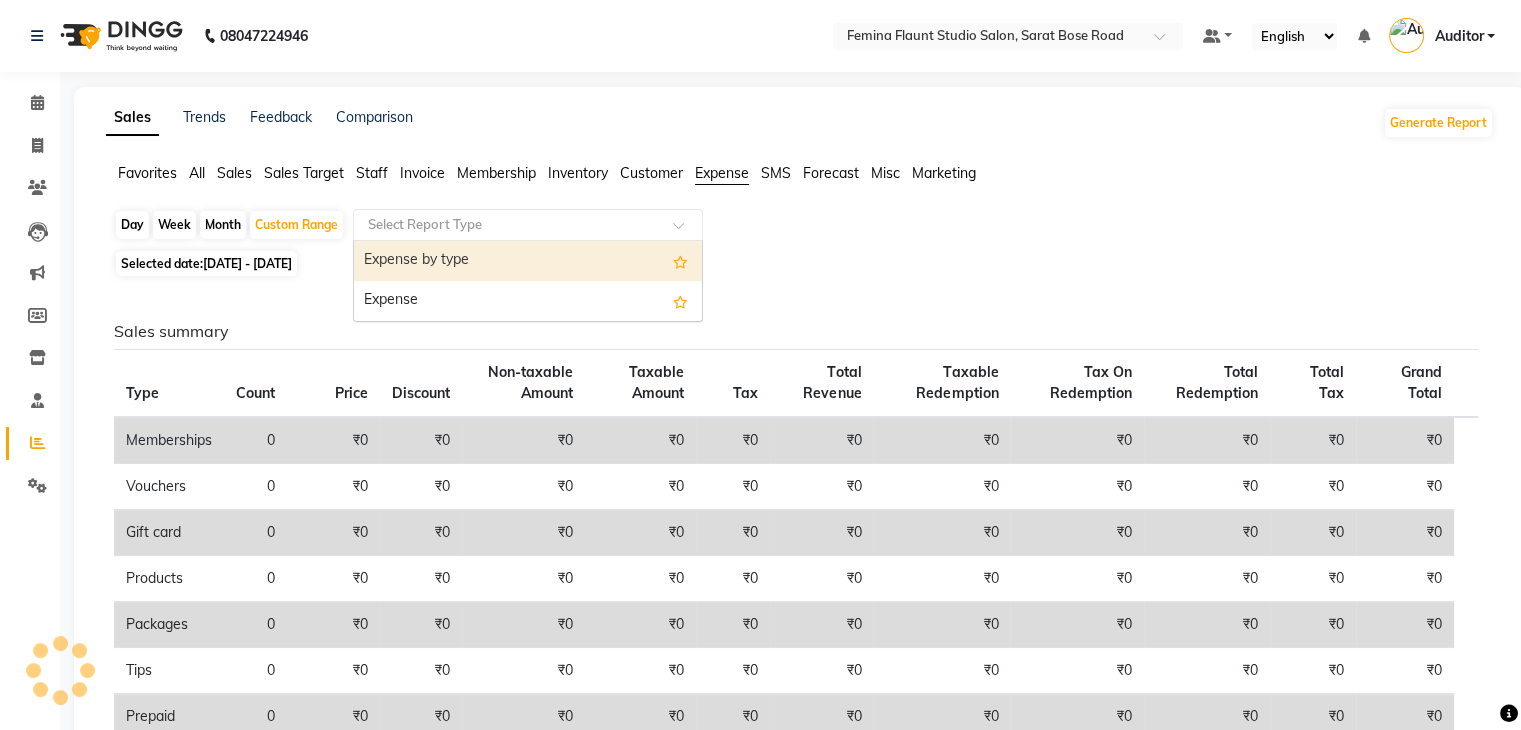 click 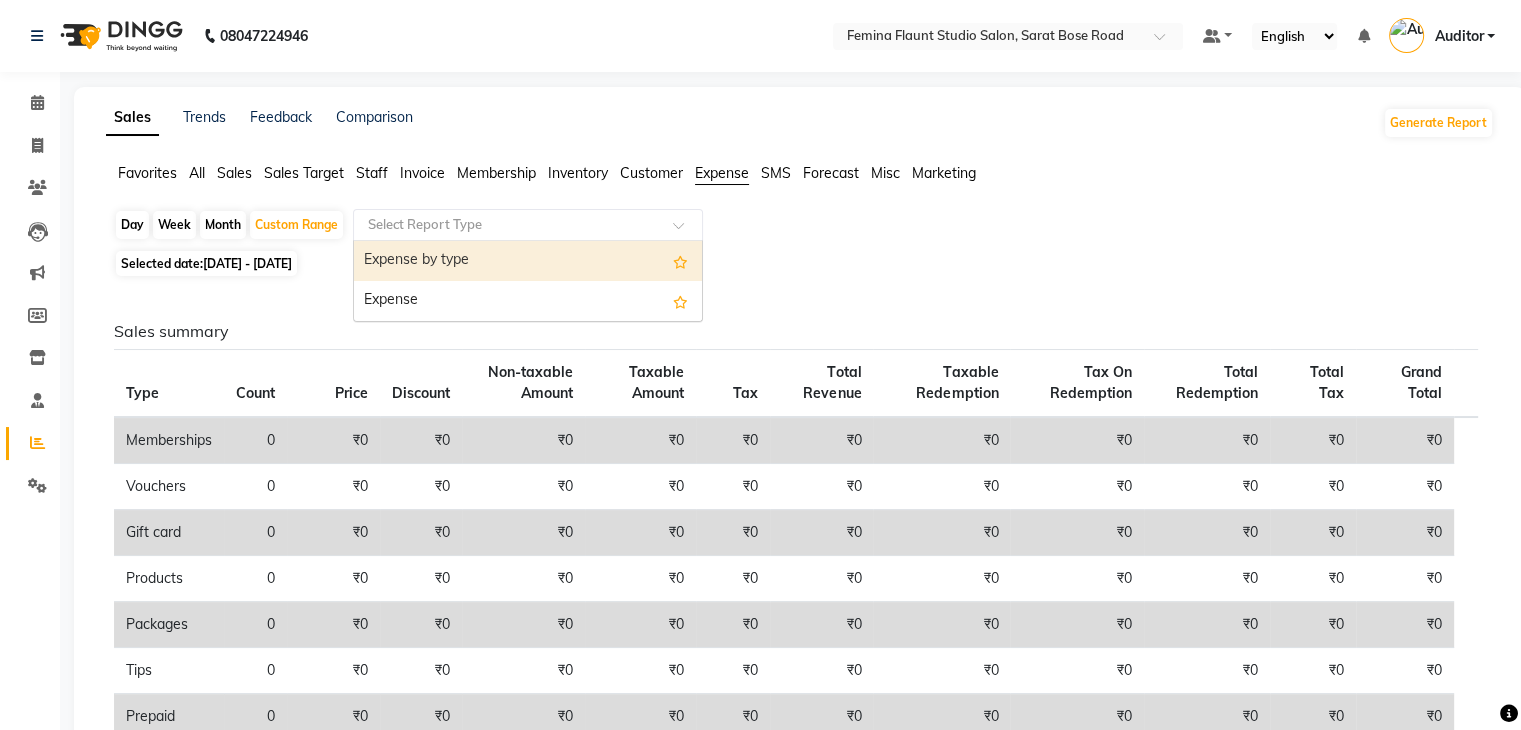 click on "Expense by type" at bounding box center [528, 261] 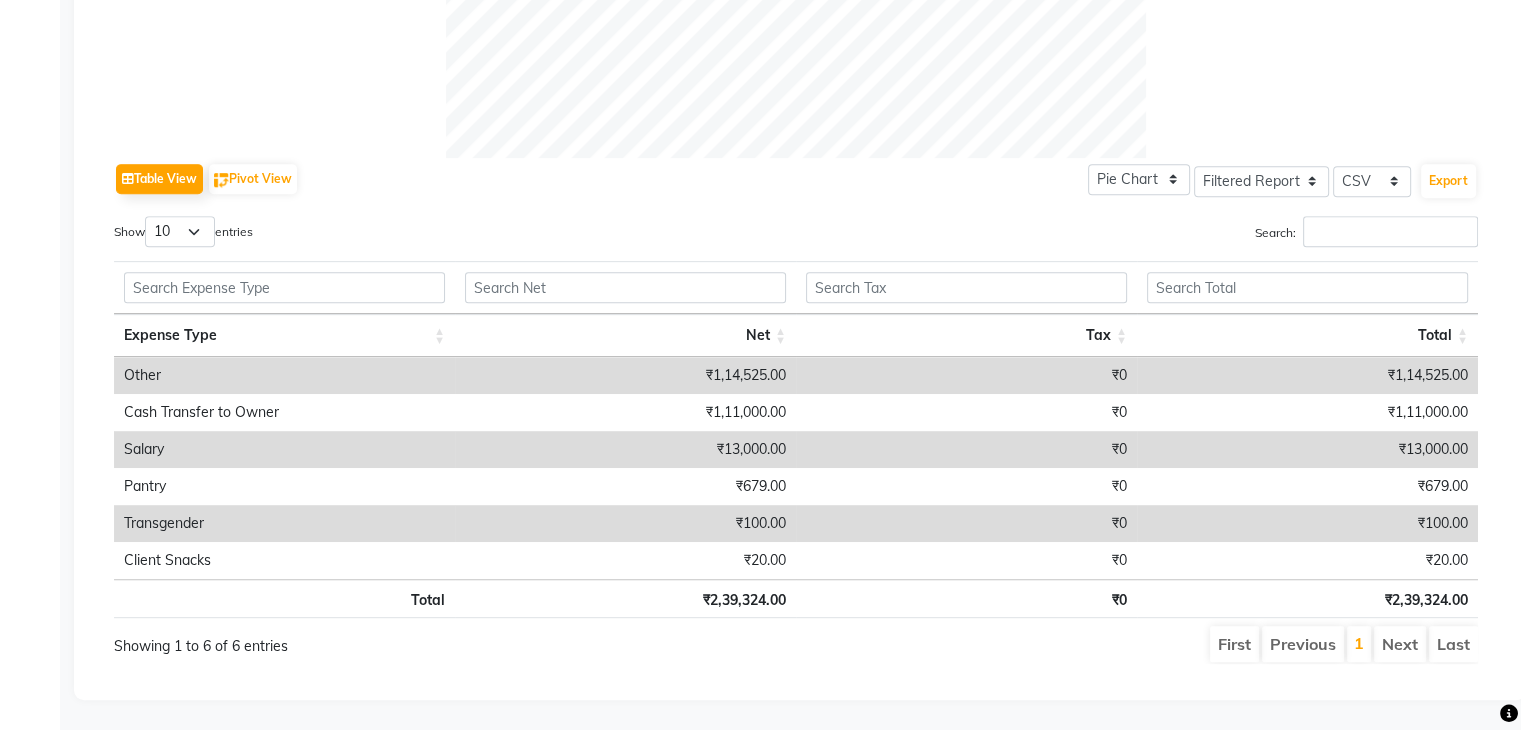 scroll, scrollTop: 0, scrollLeft: 15, axis: horizontal 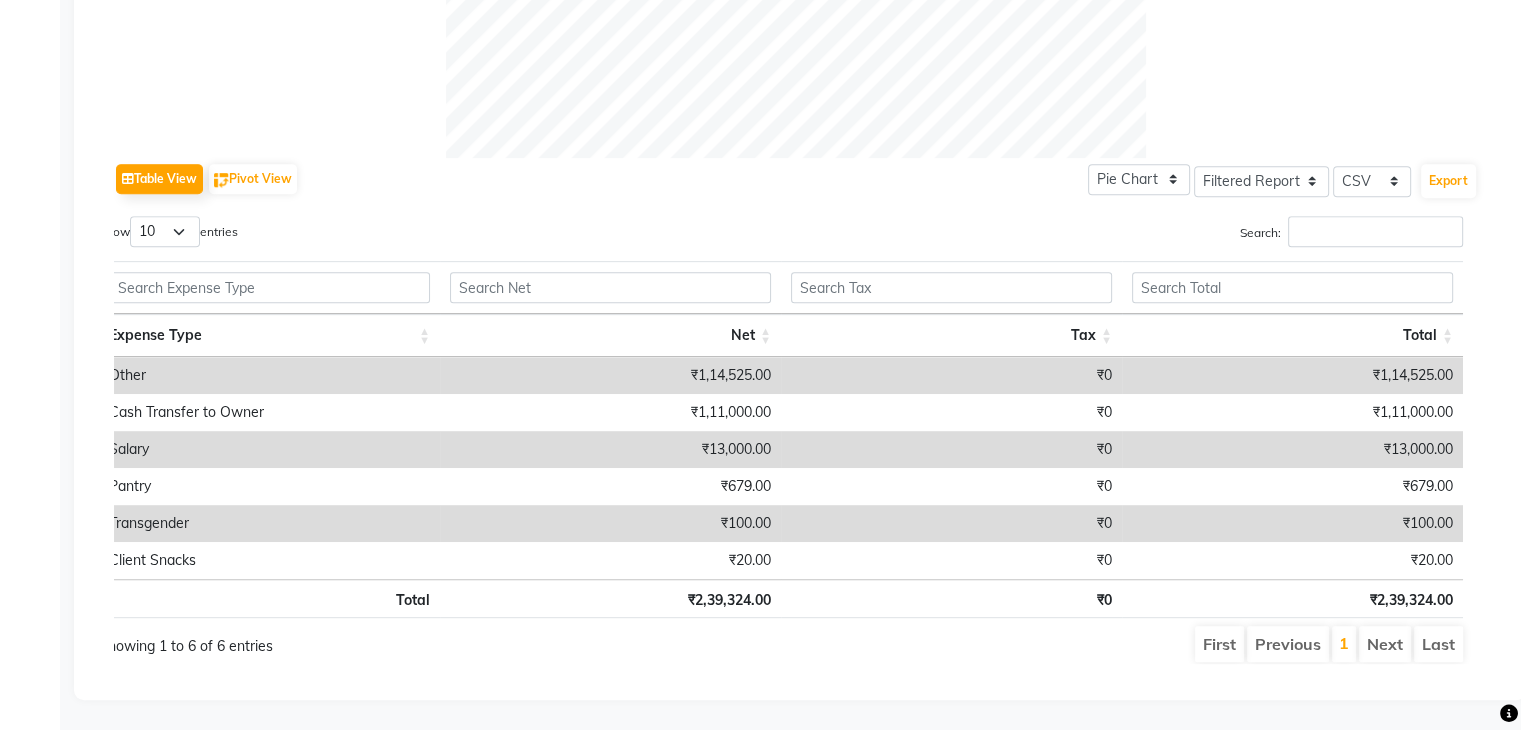 drag, startPoint x: 122, startPoint y: 361, endPoint x: 1486, endPoint y: 553, distance: 1377.4469 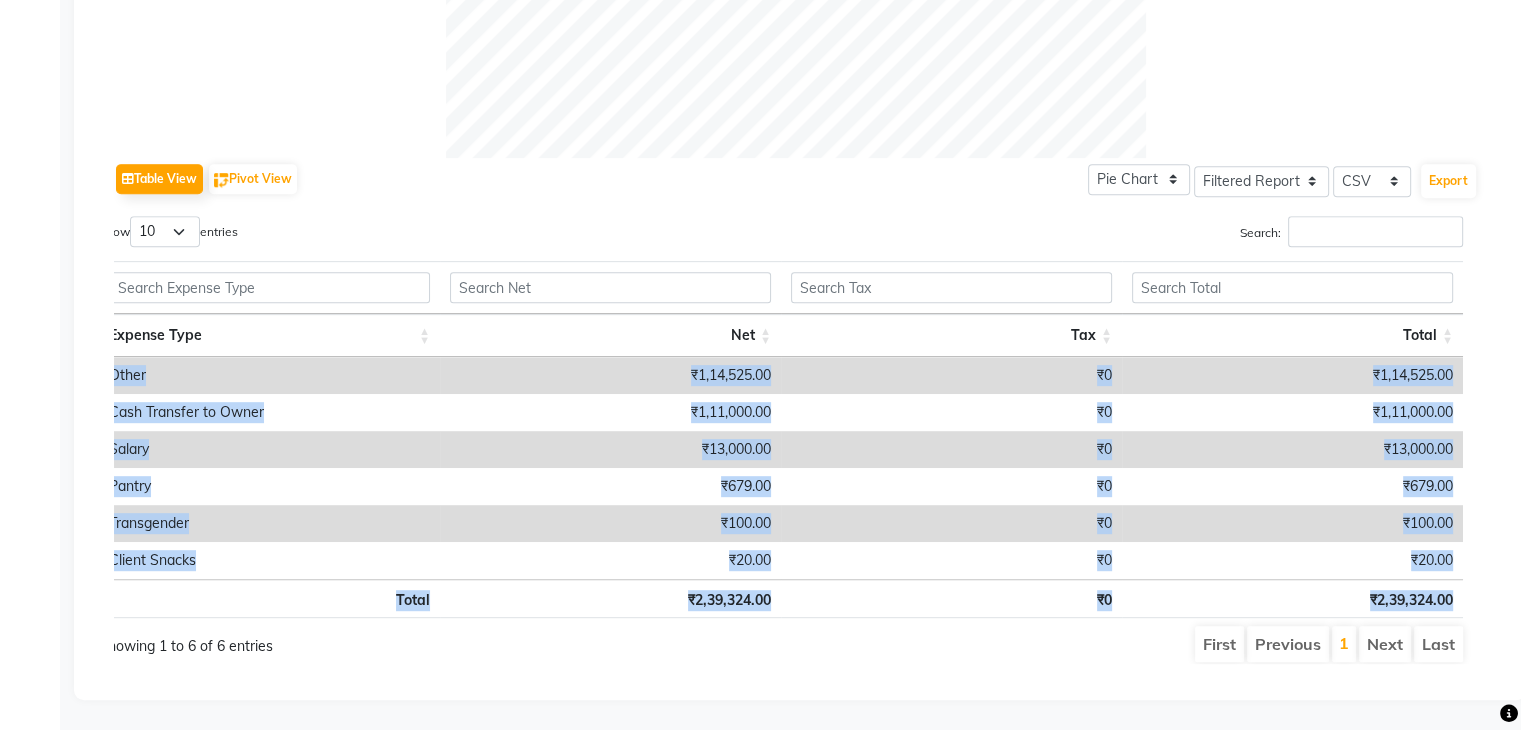 copy on "Other ₹1,14,525.00 ₹0 ₹1,14,525.00 Cash Transfer to Owner ₹1,11,000.00 ₹0 ₹1,11,000.00 Salary ₹13,000.00 ₹0 ₹13,000.00 Pantry ₹679.00 ₹0 ₹679.00 Transgender ₹100.00 ₹0 ₹100.00 Client Snacks ₹20.00 ₹0 ₹20.00 Total ₹2,39,324.00 ₹0 ₹2,39,324.00" 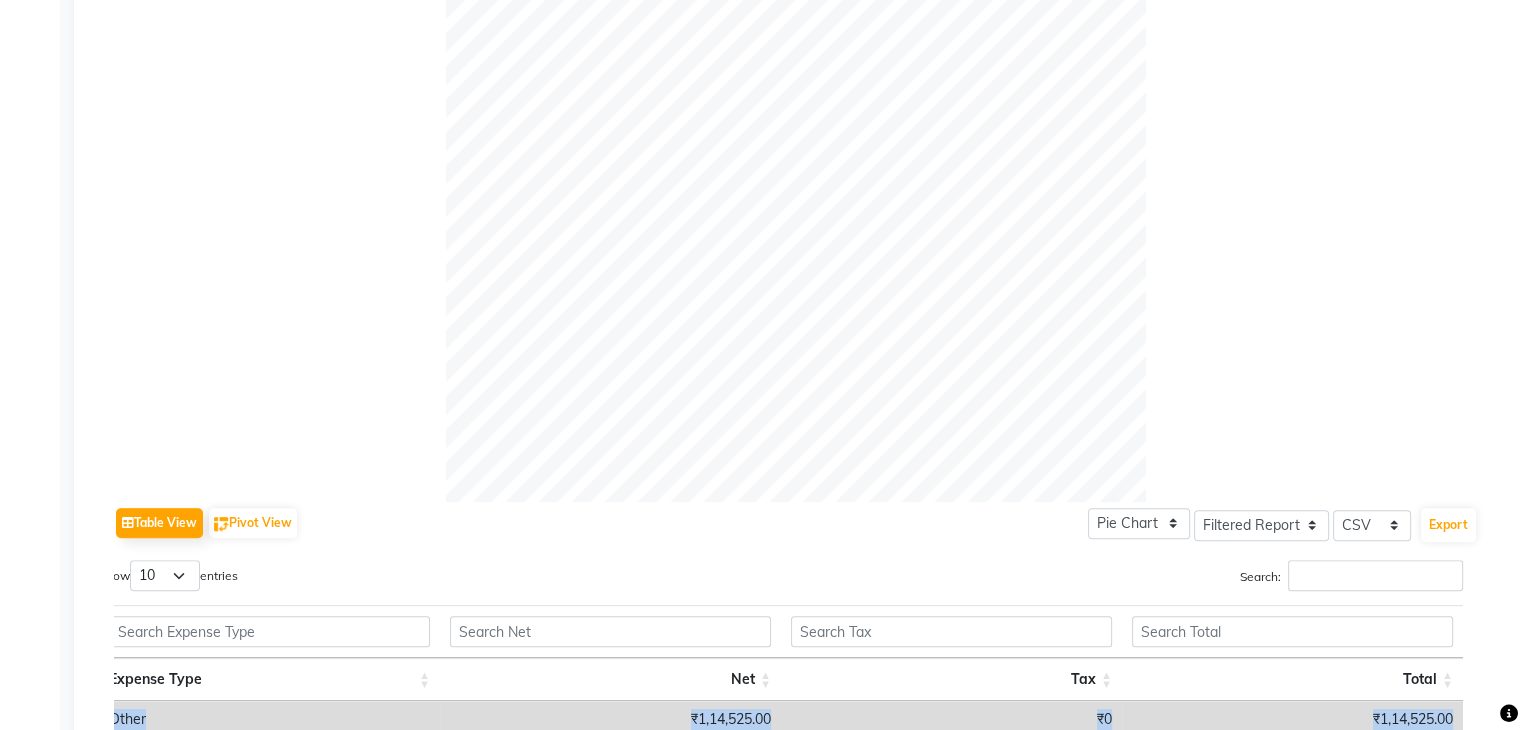 scroll, scrollTop: 298, scrollLeft: 0, axis: vertical 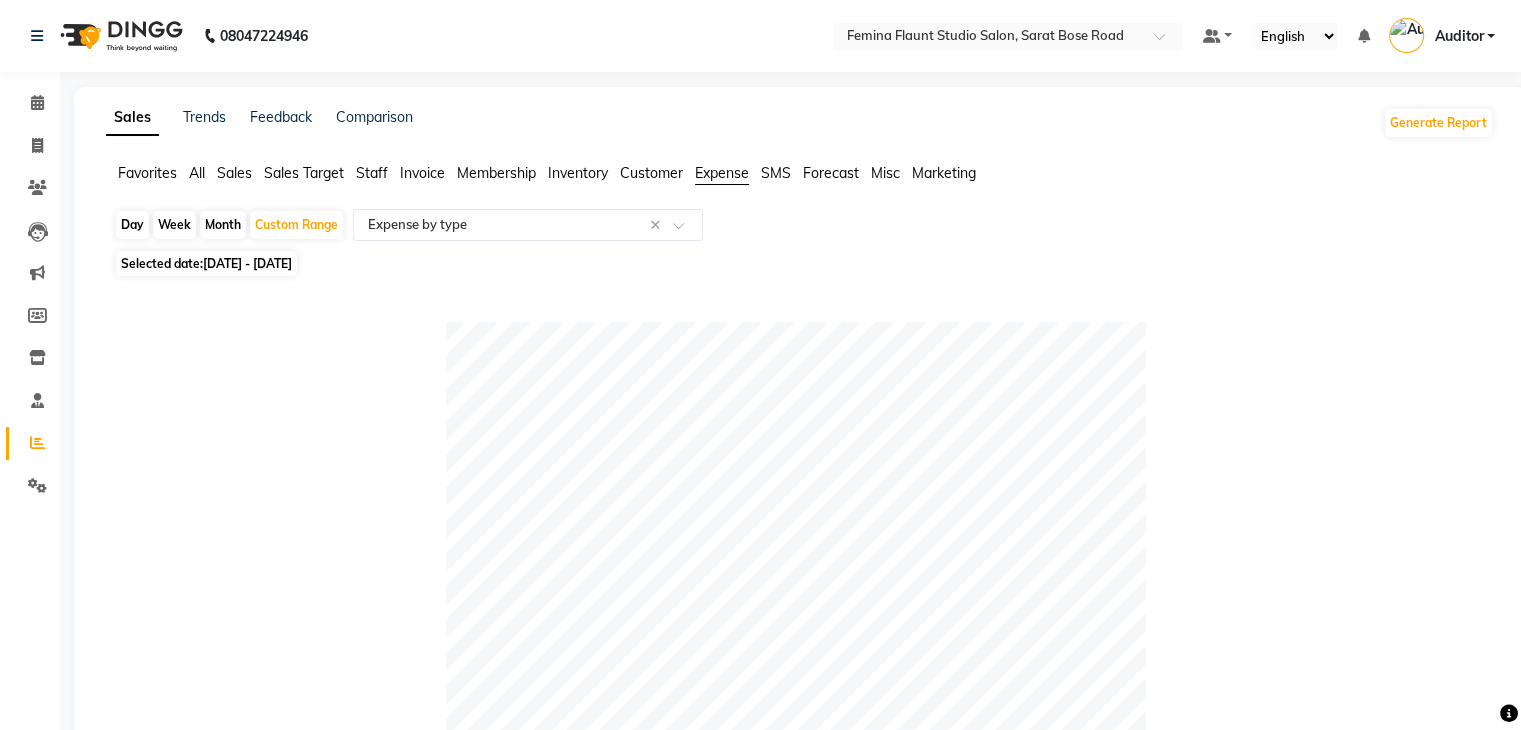 click on "Sales" 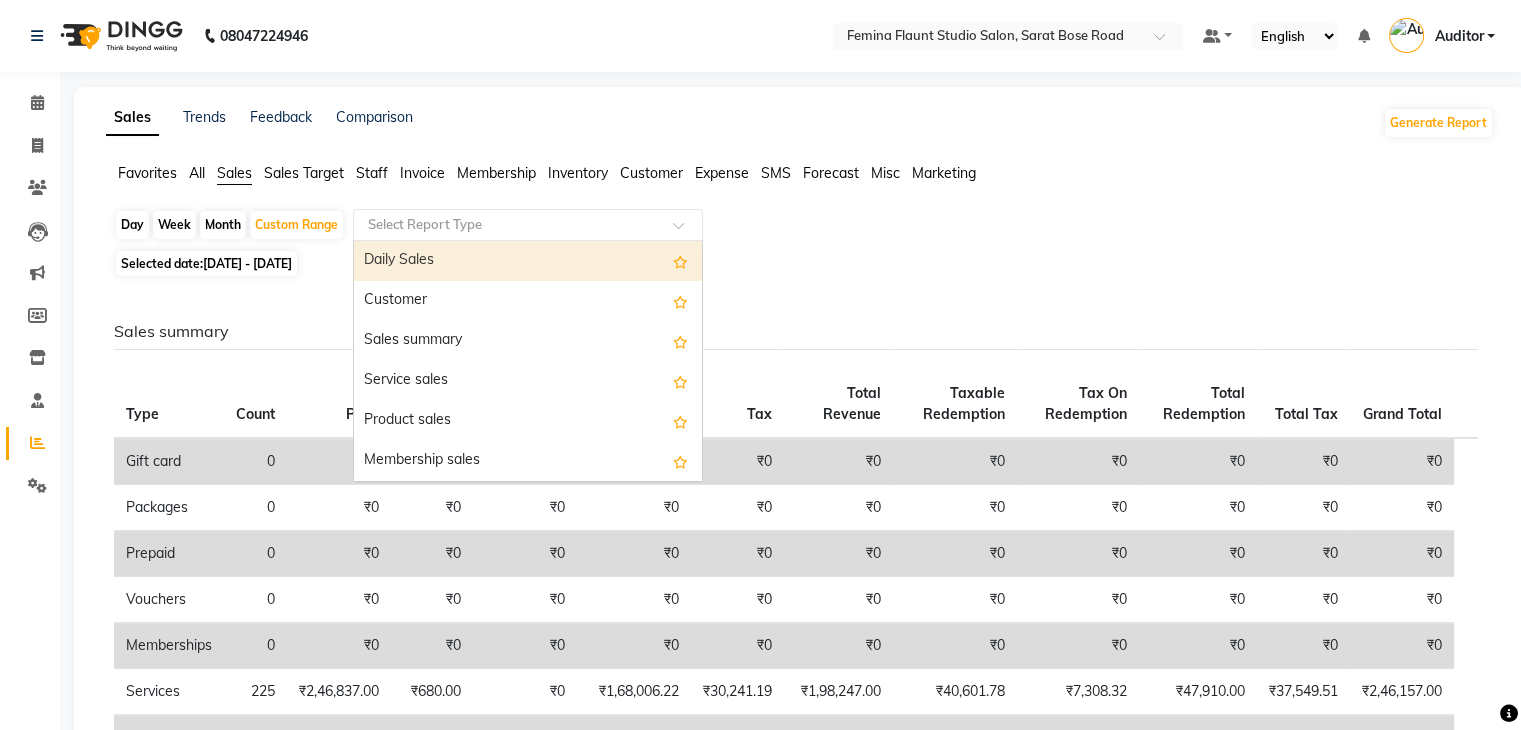 click 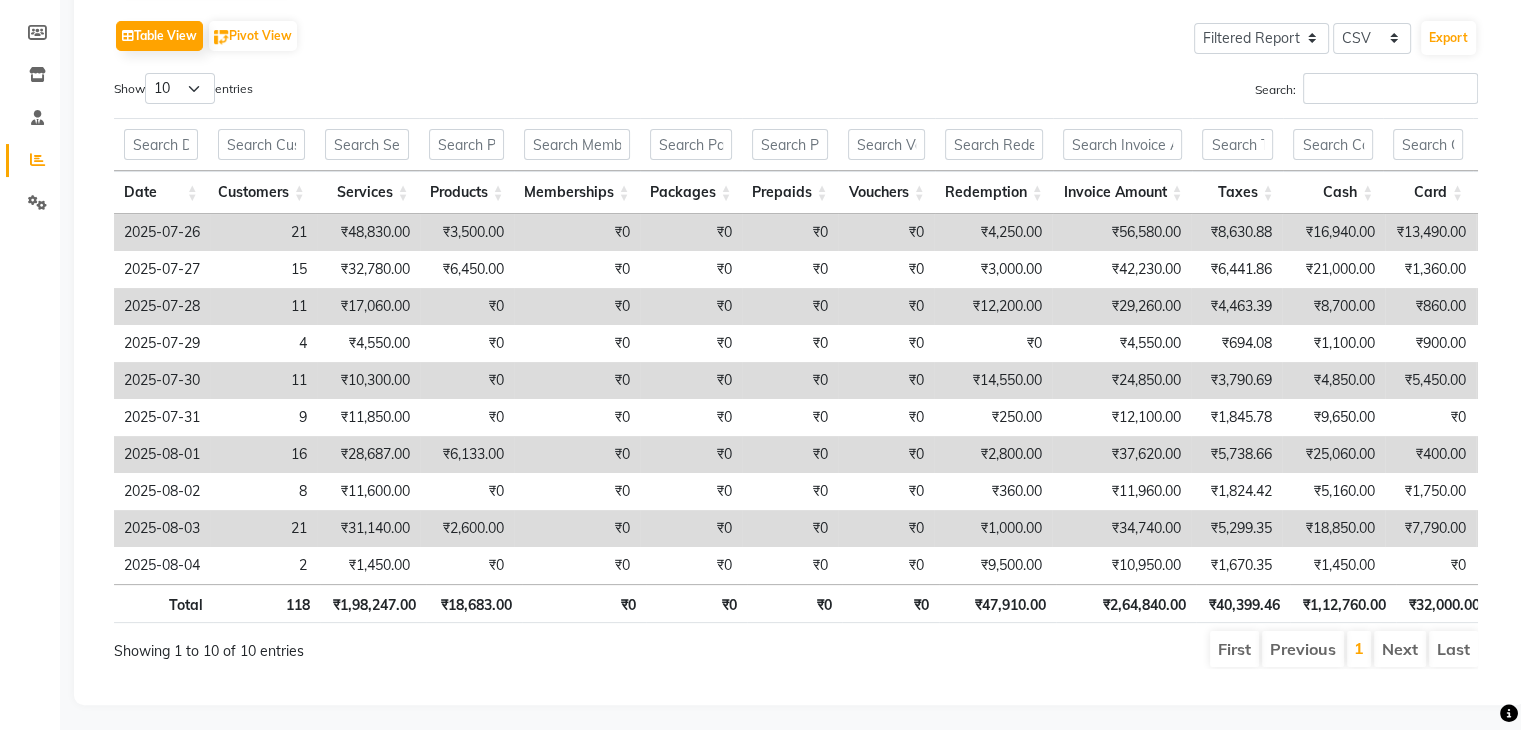 scroll, scrollTop: 284, scrollLeft: 0, axis: vertical 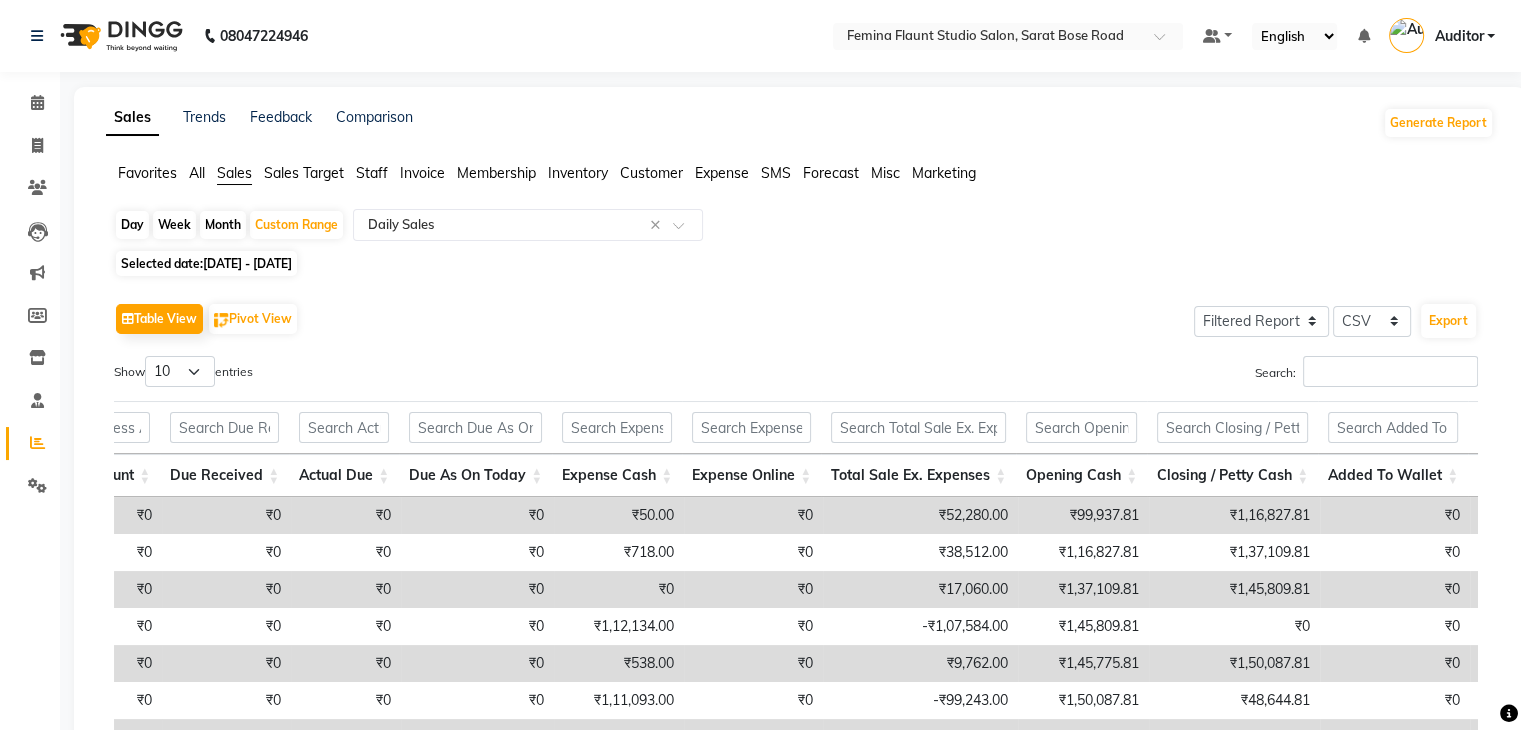 click on "Expense" 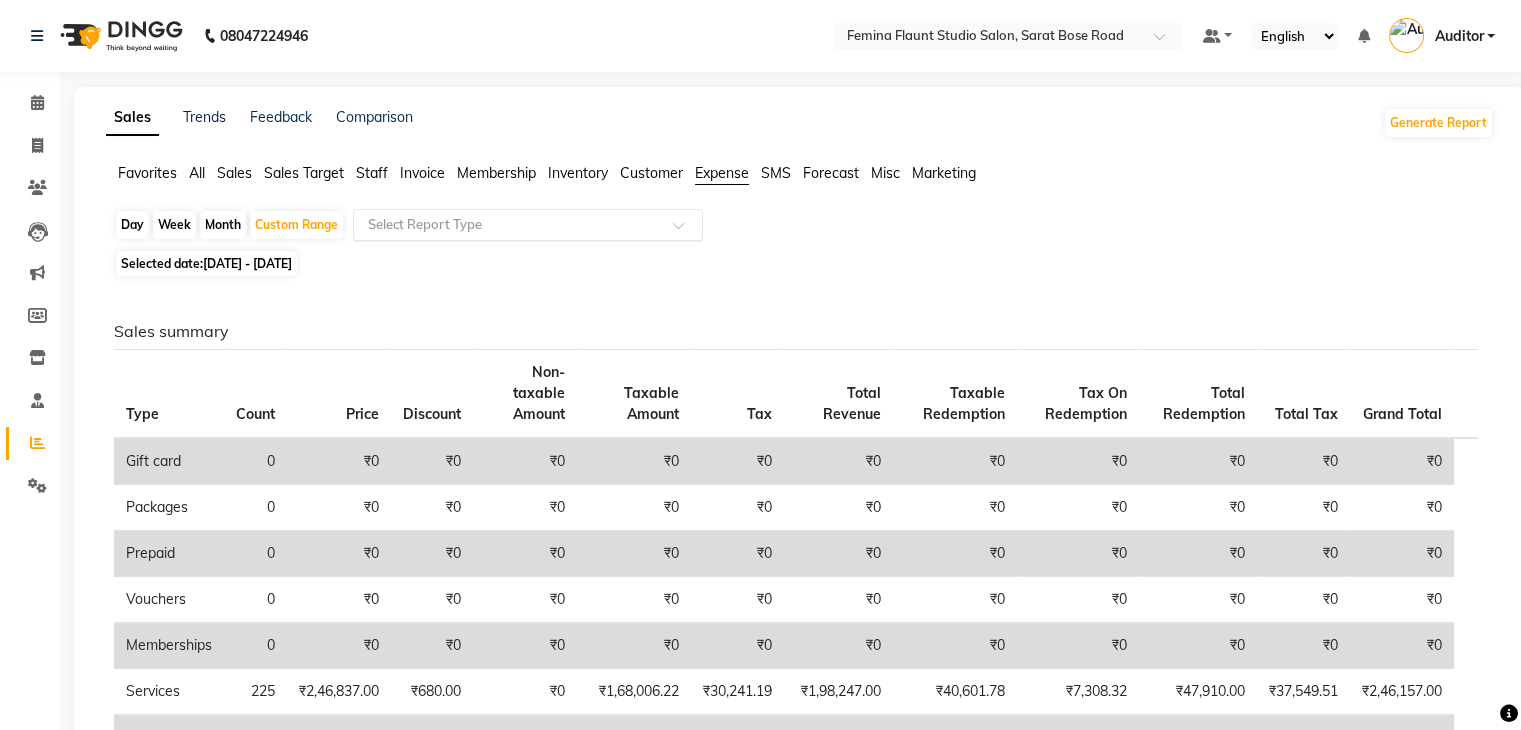 click 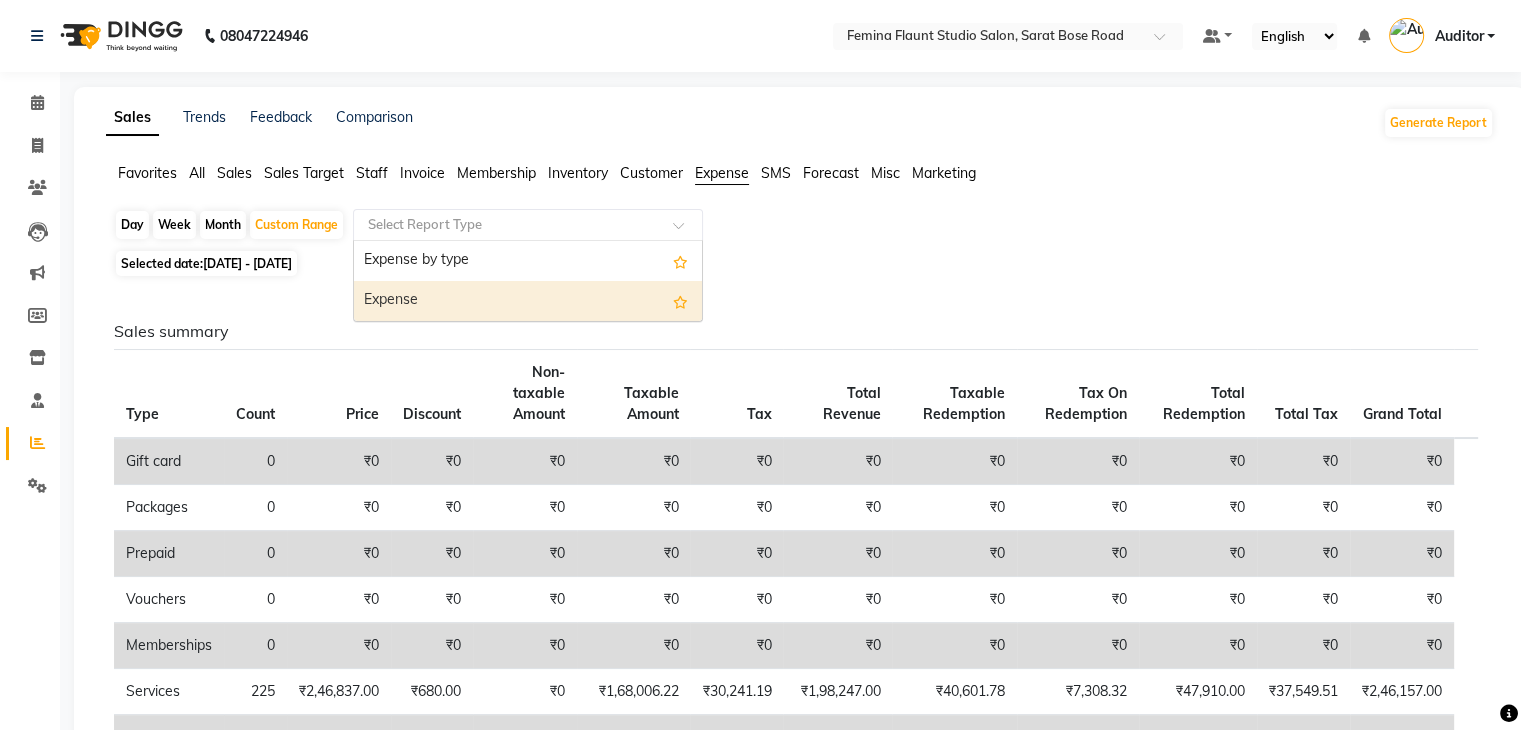 click on "Expense" at bounding box center [528, 301] 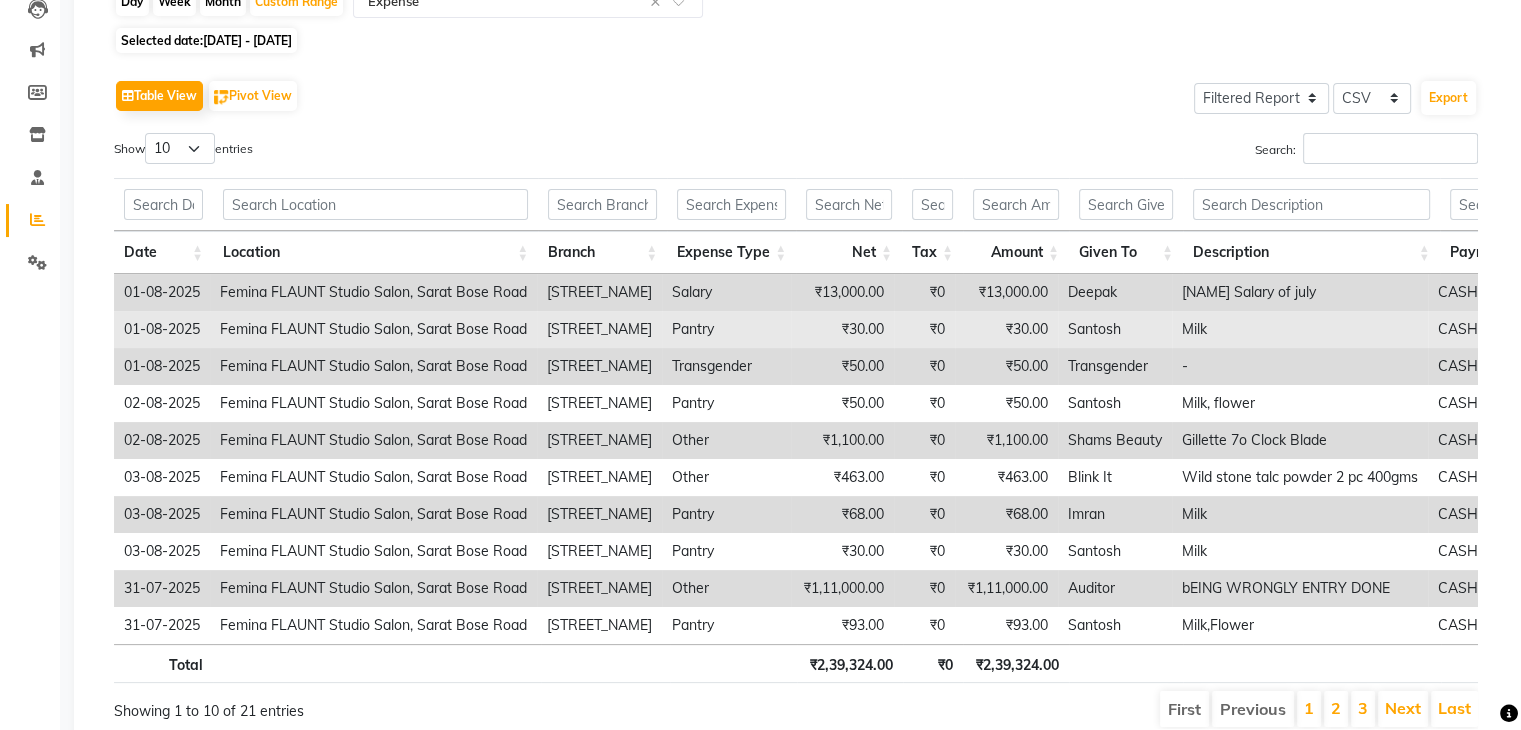 drag, startPoint x: 680, startPoint y: 253, endPoint x: 1185, endPoint y: 342, distance: 512.7826 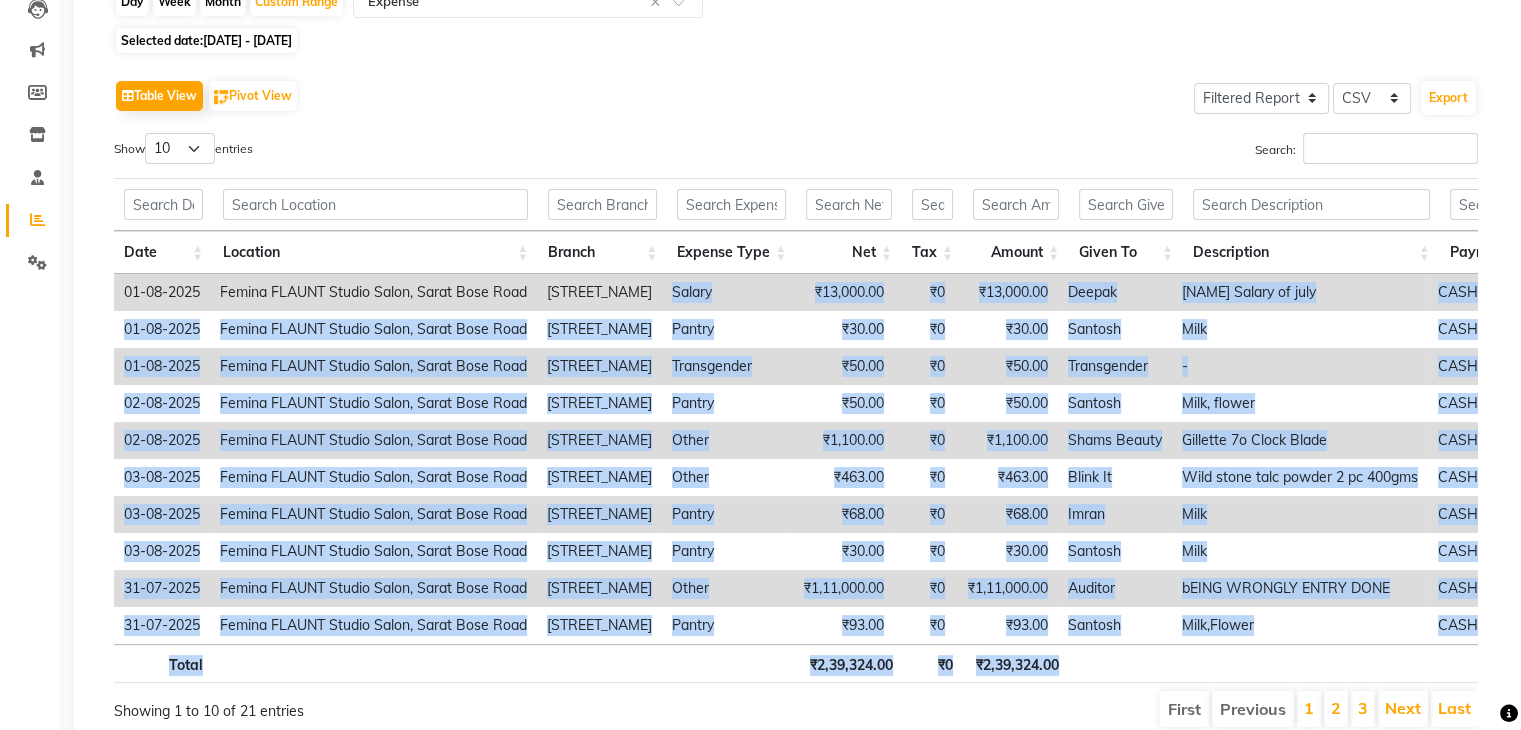 drag, startPoint x: 675, startPoint y: 289, endPoint x: 1398, endPoint y: 682, distance: 822.90826 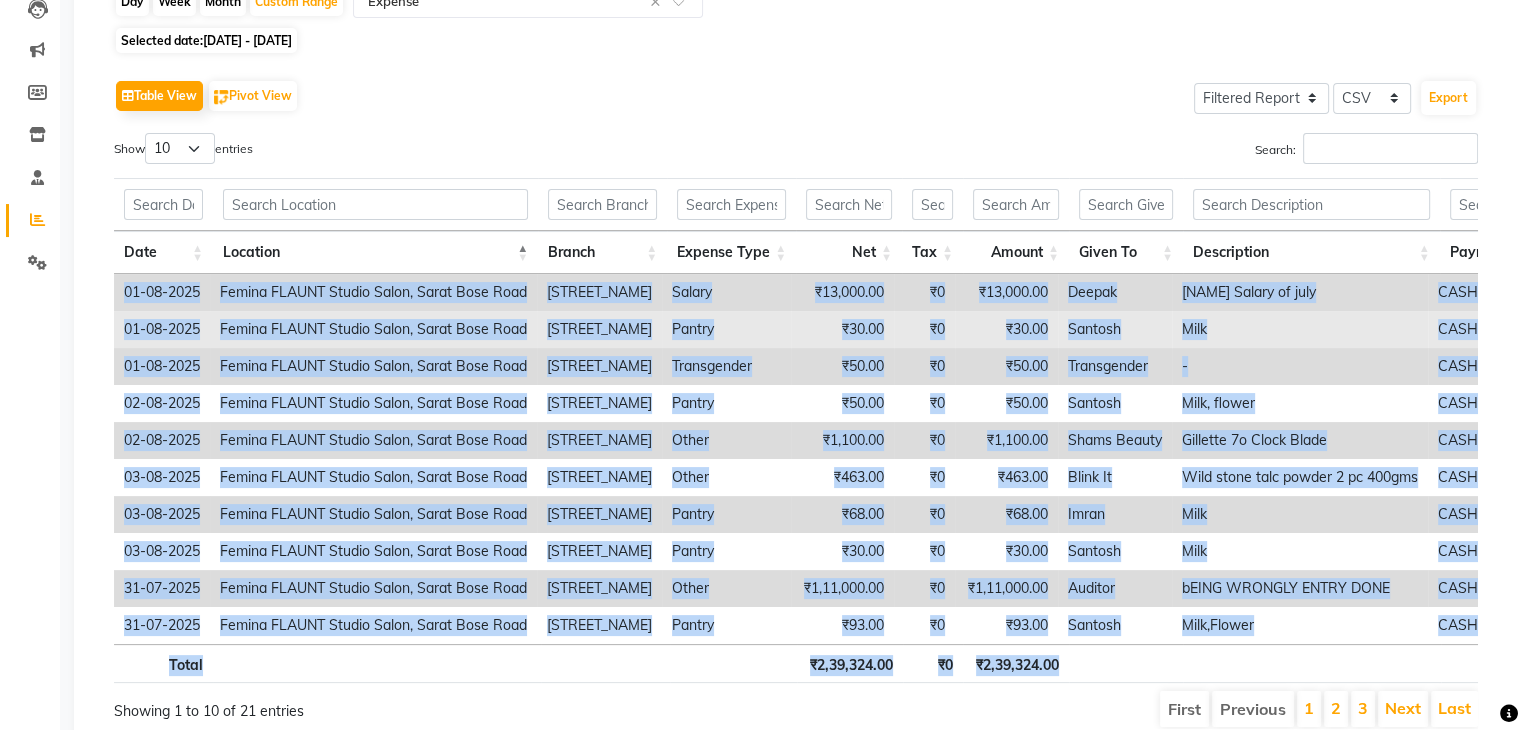 drag, startPoint x: 123, startPoint y: 251, endPoint x: 465, endPoint y: 329, distance: 350.78198 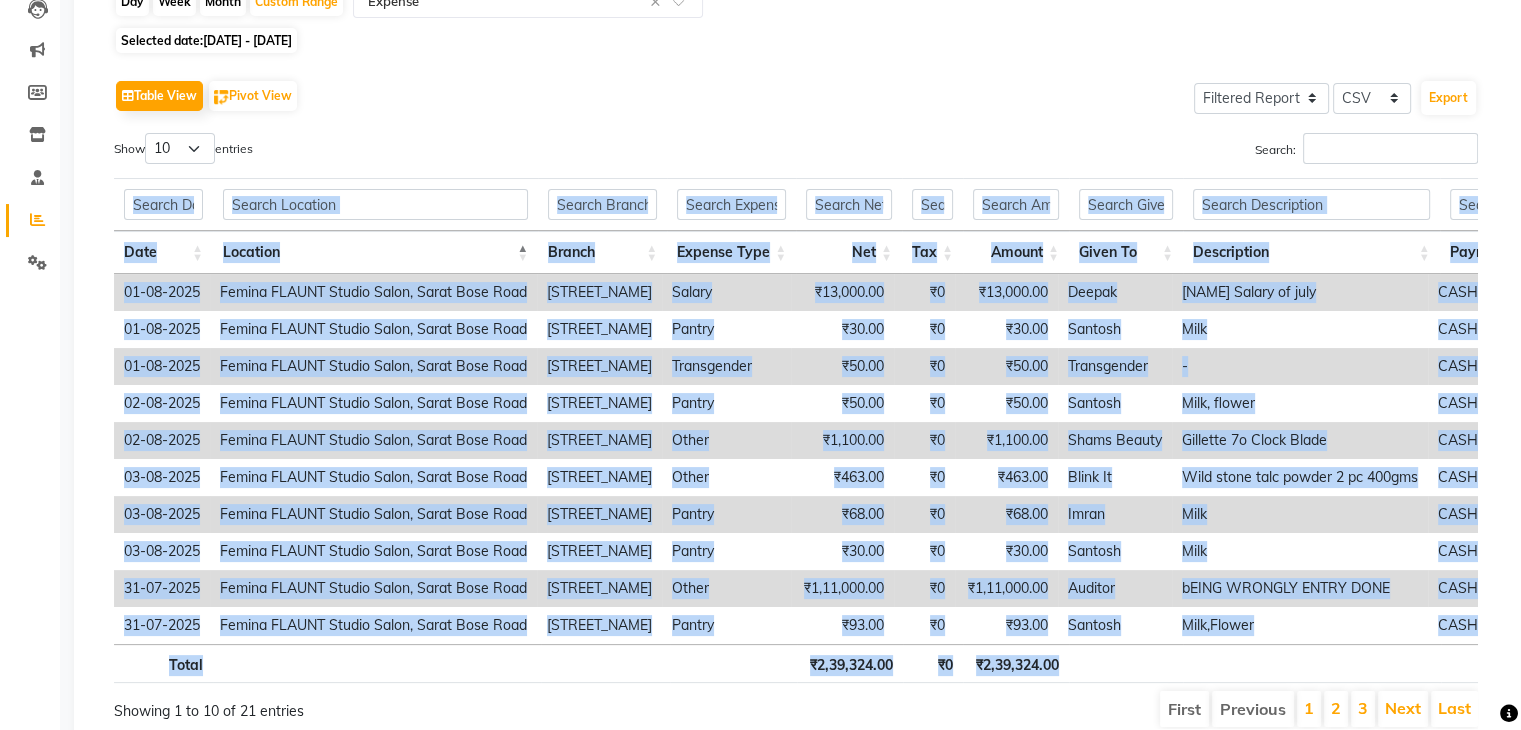 drag, startPoint x: 112, startPoint y: 245, endPoint x: 1285, endPoint y: 659, distance: 1243.9152 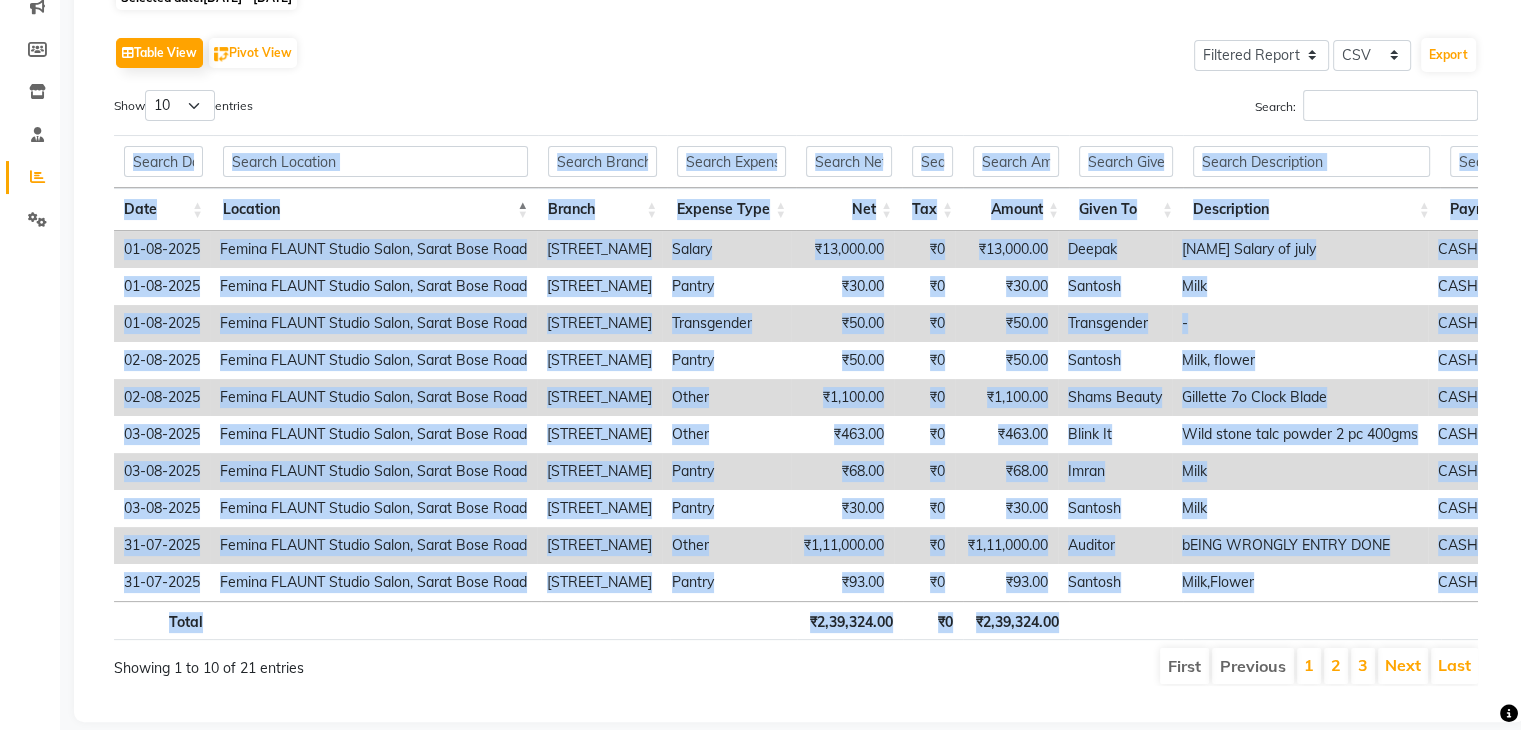 scroll, scrollTop: 274, scrollLeft: 0, axis: vertical 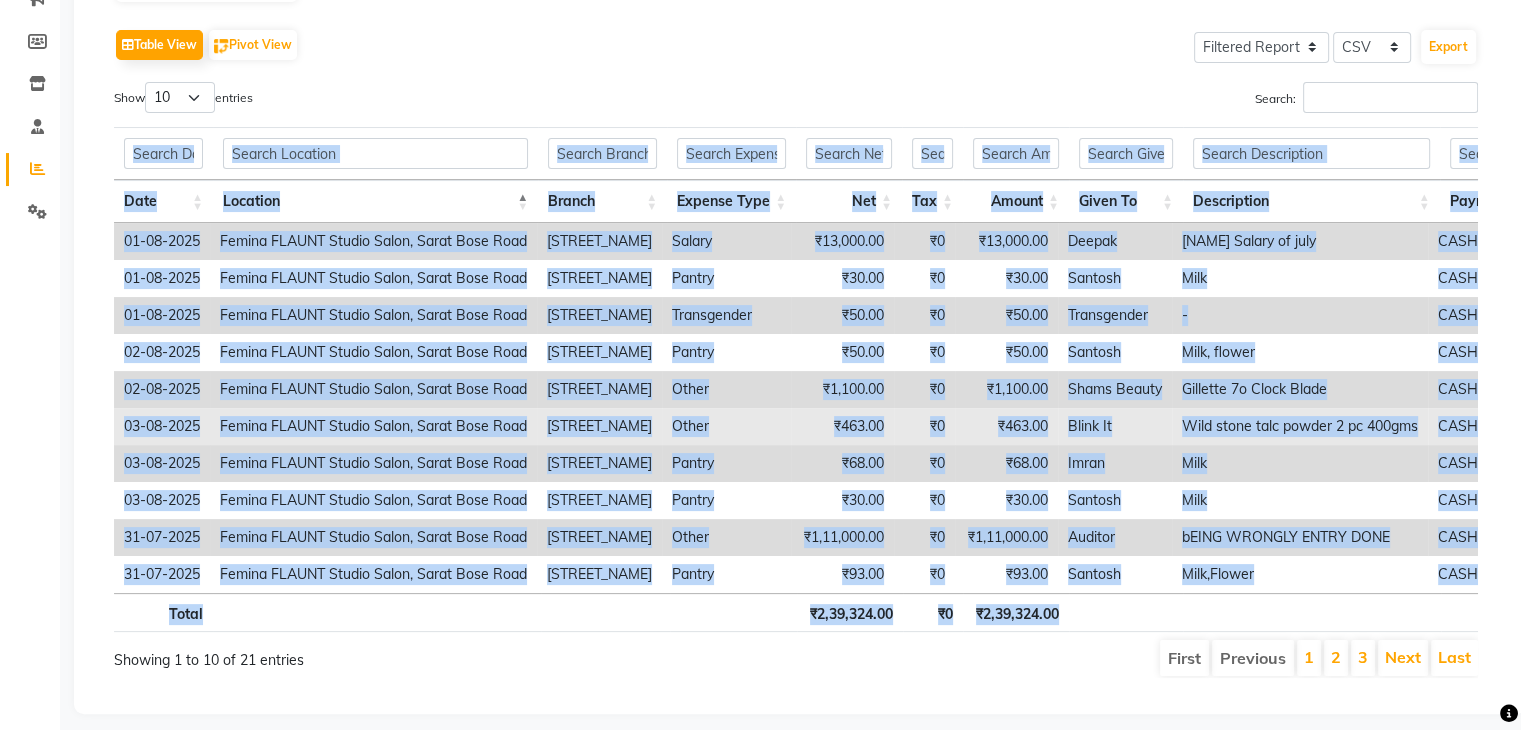 click on "Blink It" at bounding box center (1115, 426) 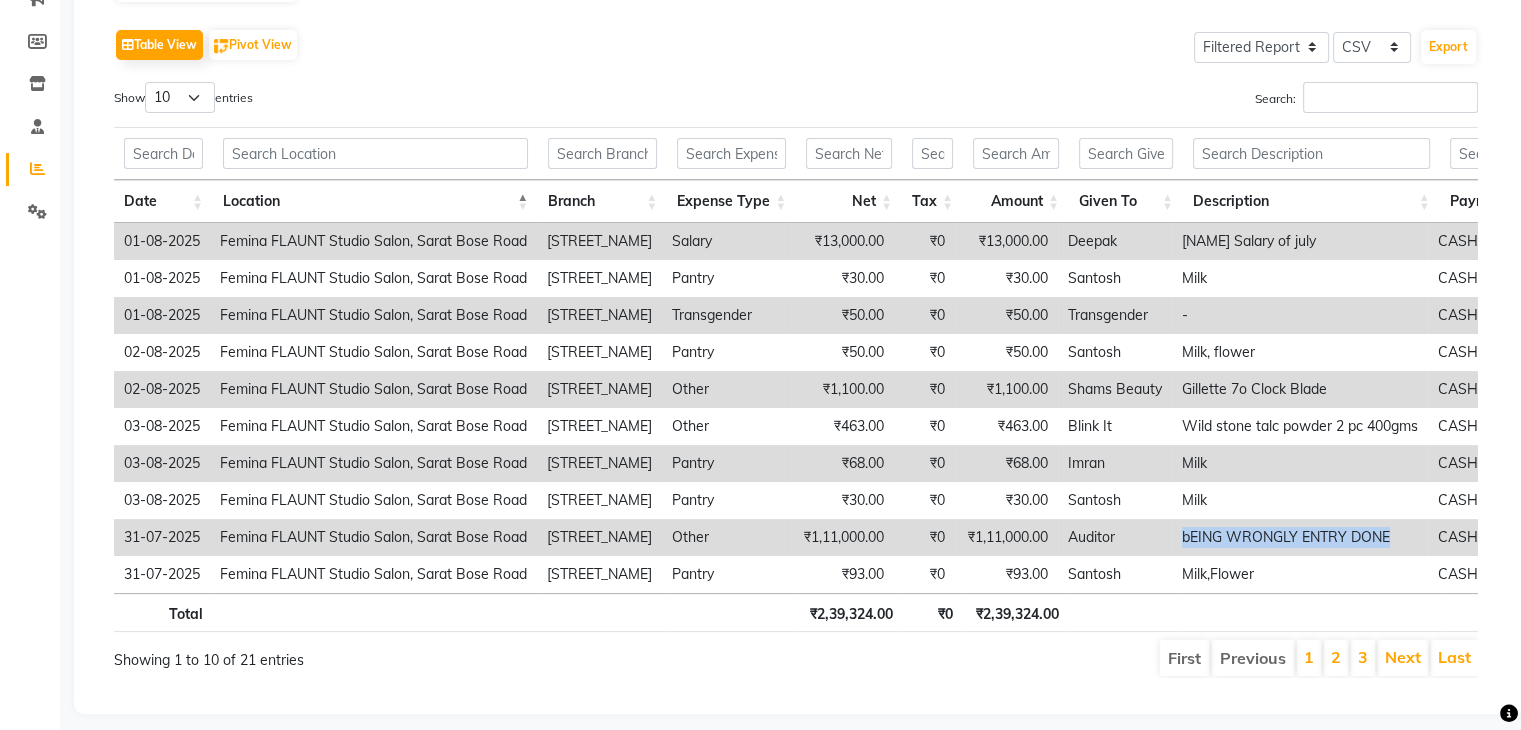 drag, startPoint x: 1192, startPoint y: 537, endPoint x: 1413, endPoint y: 532, distance: 221.05655 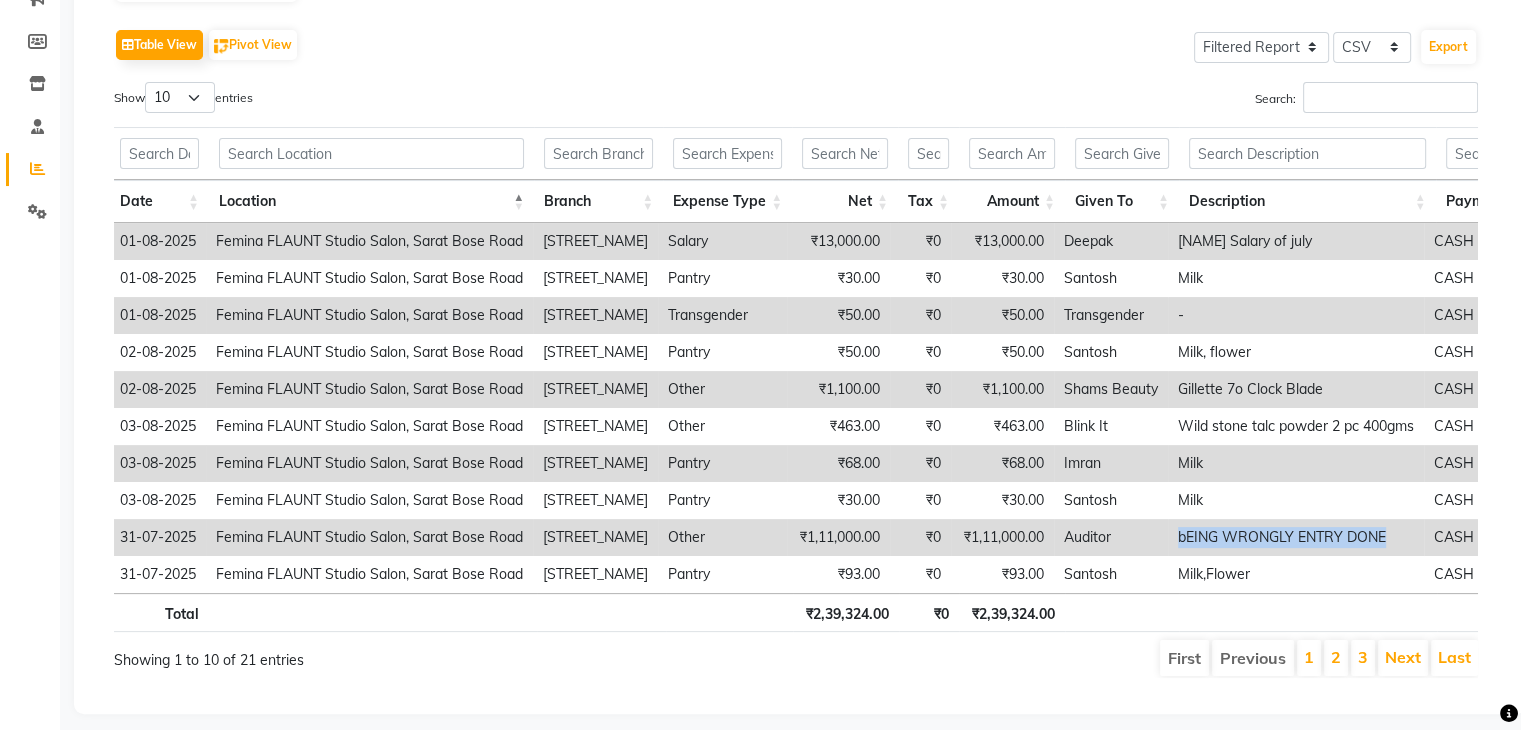 scroll, scrollTop: 0, scrollLeft: 7, axis: horizontal 